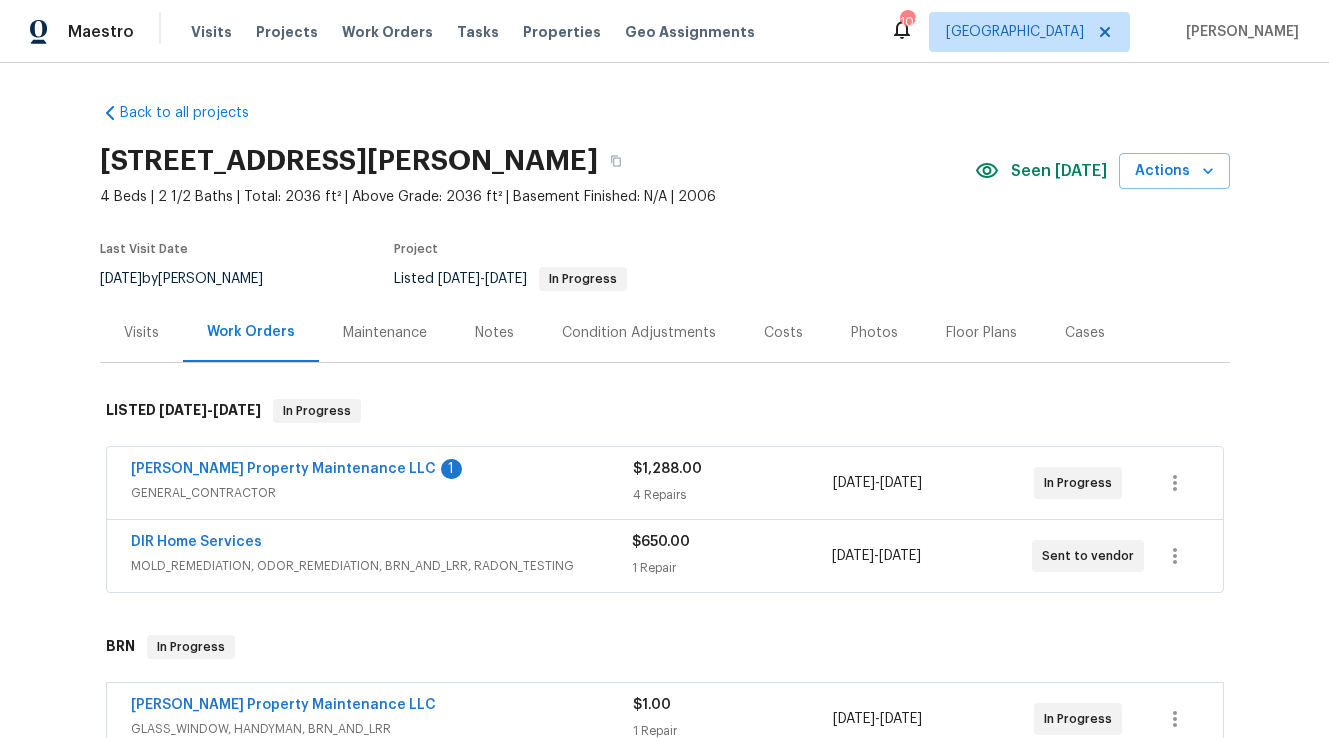 scroll, scrollTop: 0, scrollLeft: 0, axis: both 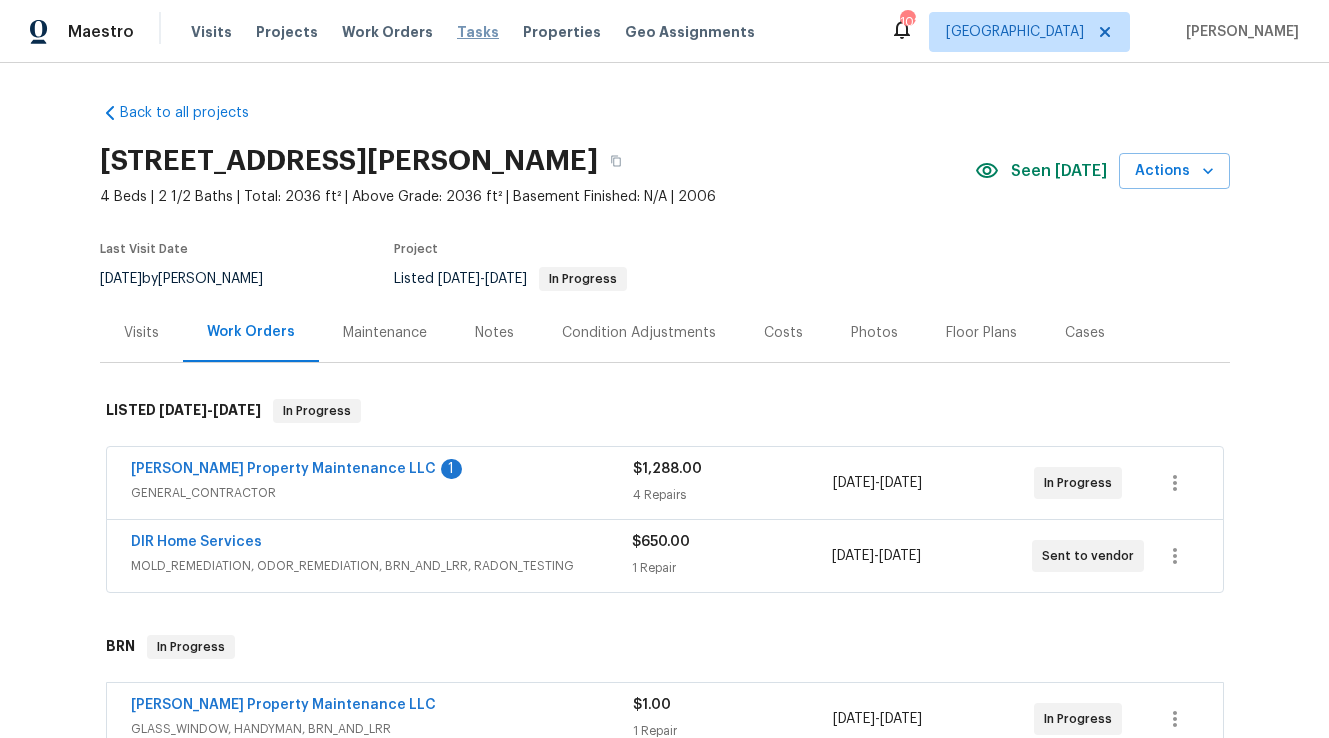 click on "Tasks" at bounding box center [478, 32] 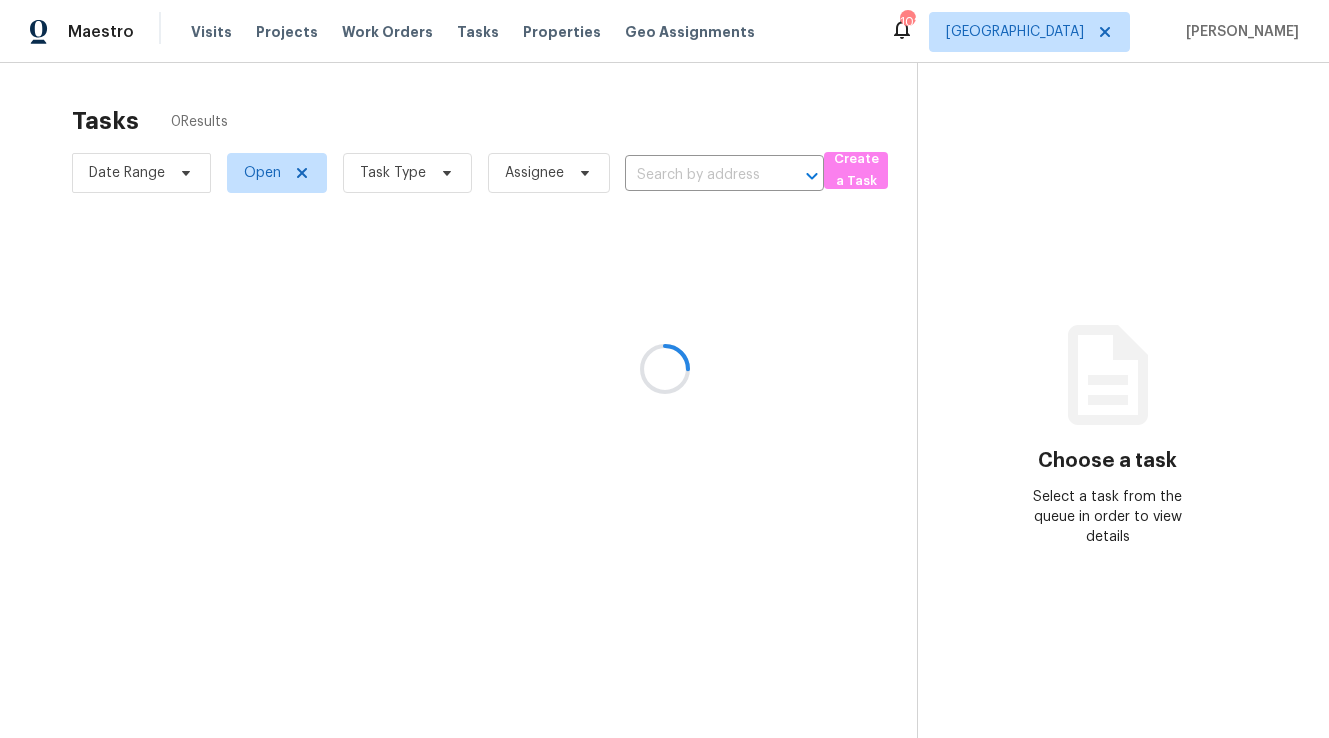 click at bounding box center [664, 369] 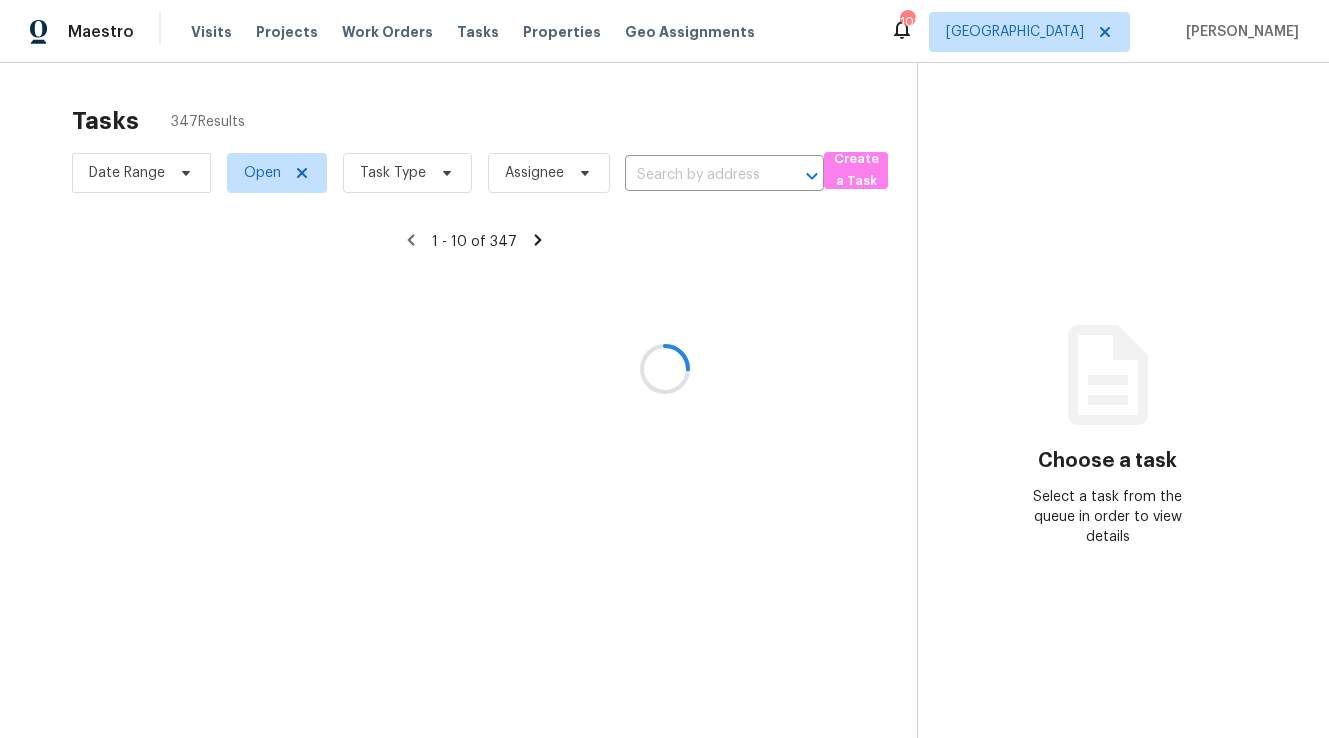 click at bounding box center (664, 369) 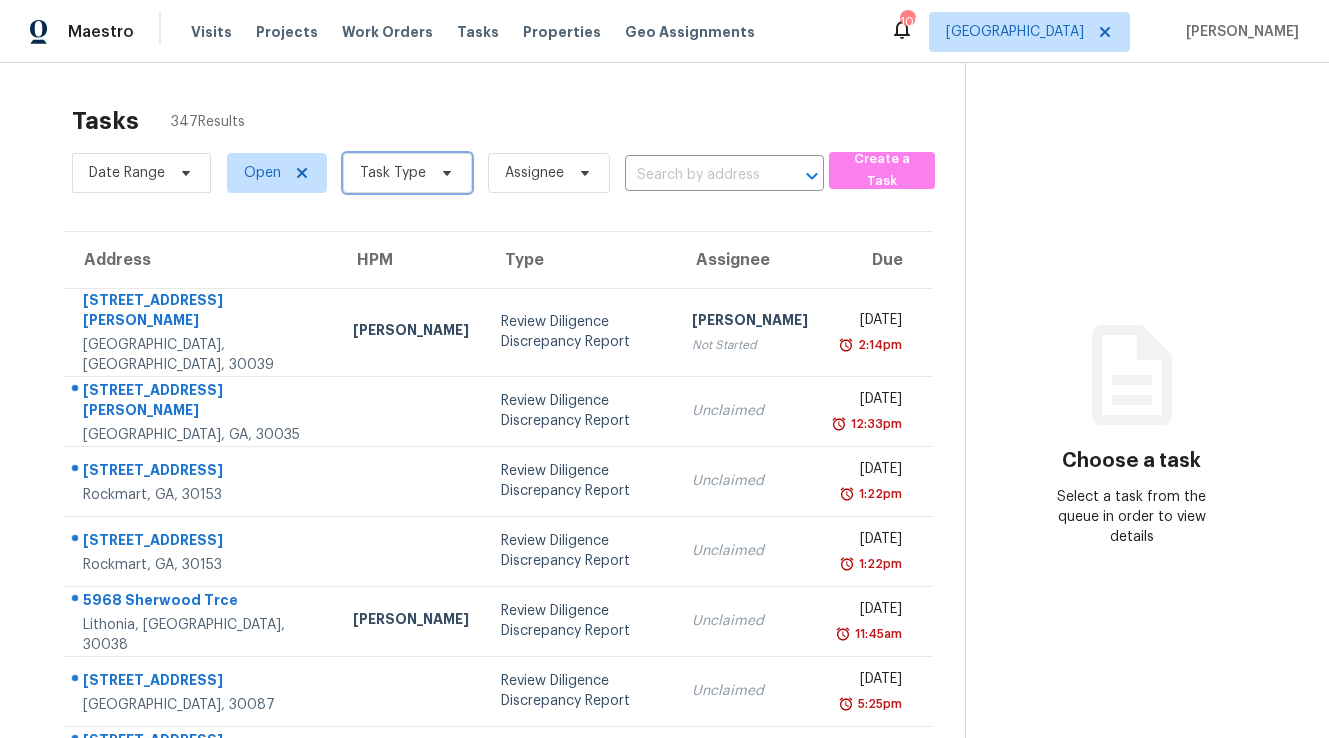 click on "Task Type" at bounding box center [393, 173] 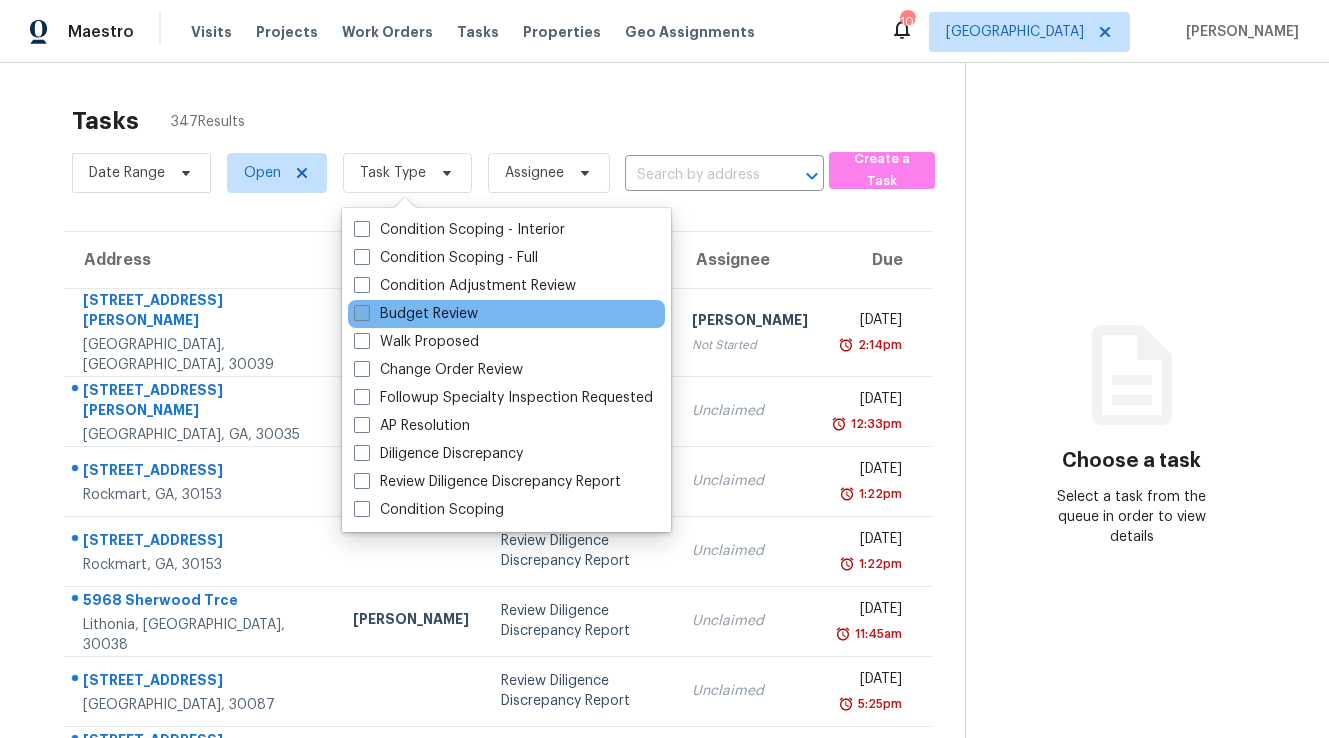 click on "Budget Review" at bounding box center [416, 314] 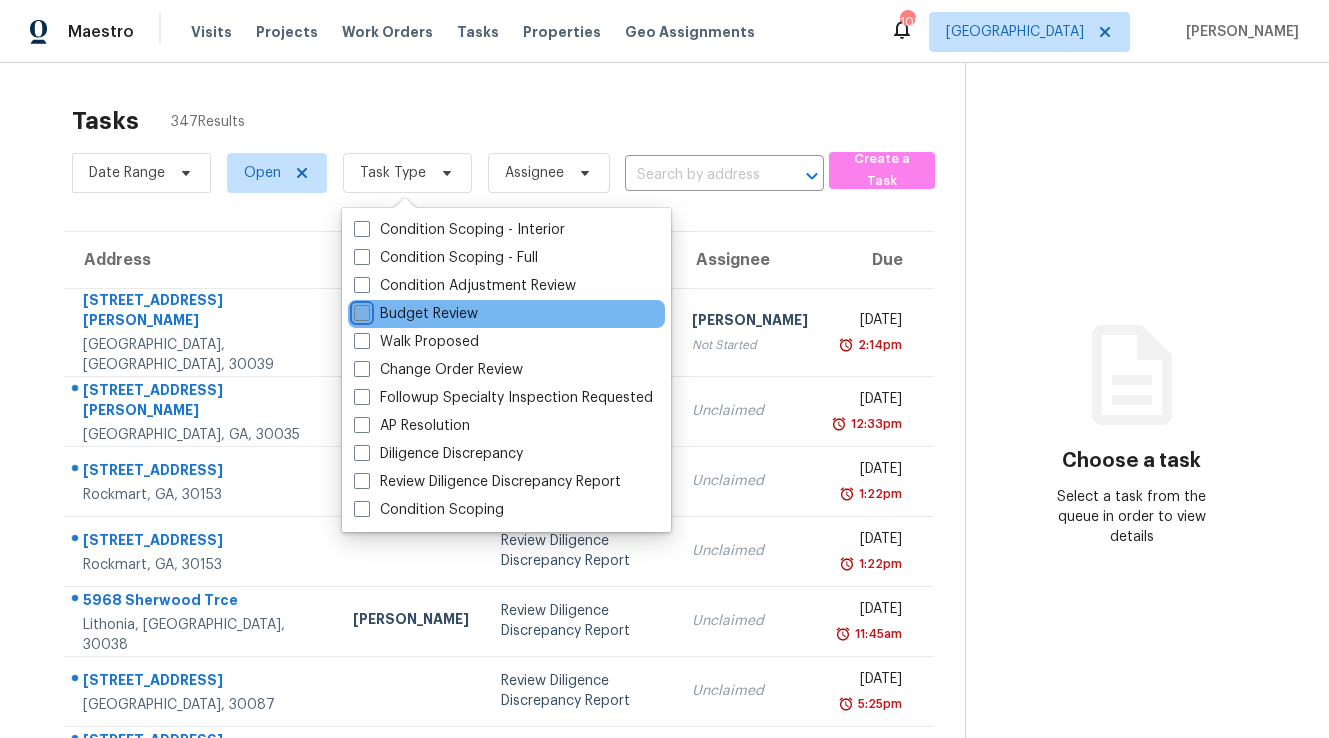 click on "Budget Review" at bounding box center [360, 310] 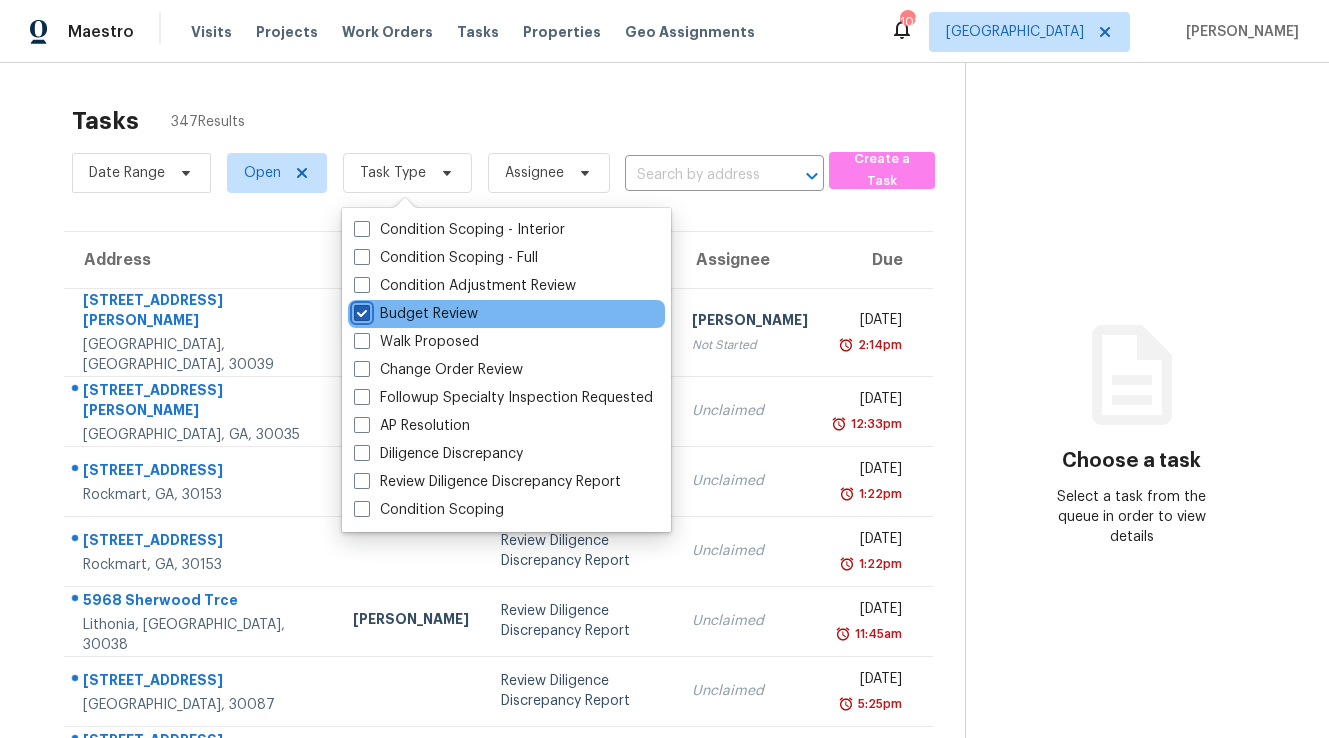 checkbox on "true" 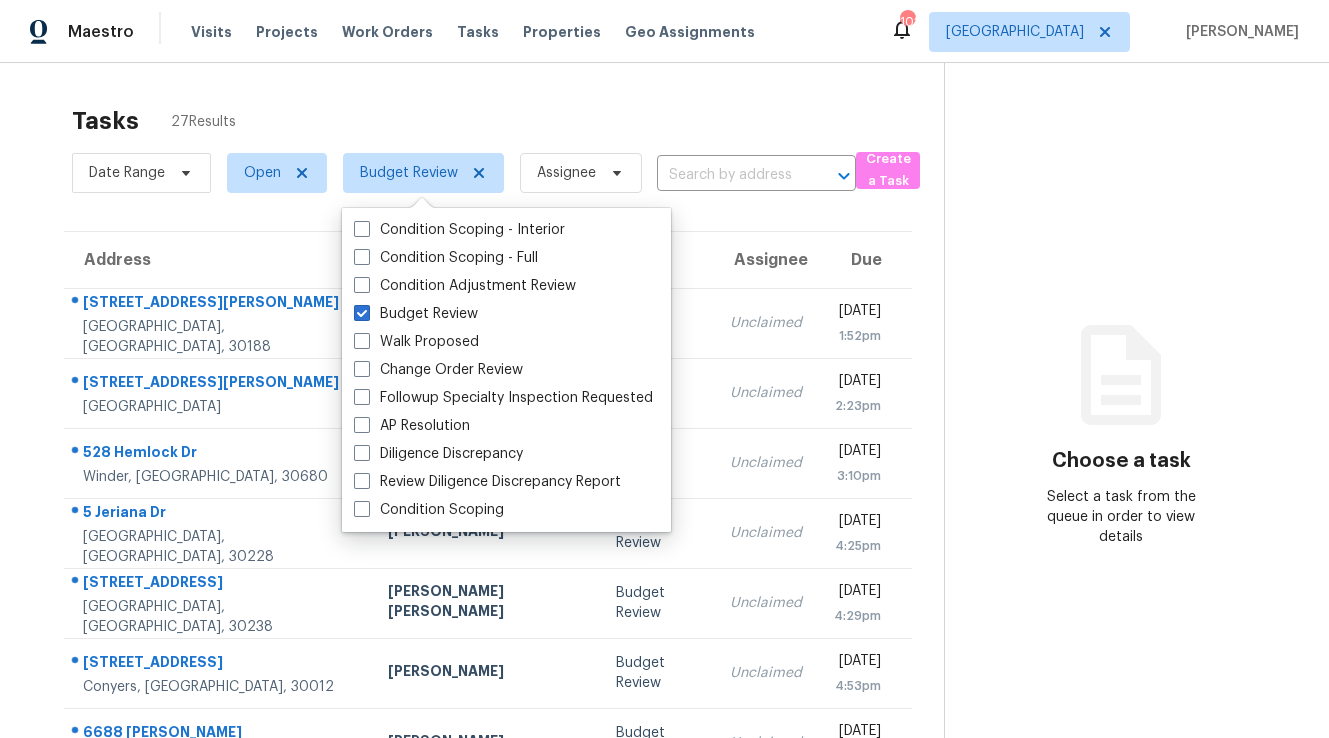 click on "Tasks 27  Results Date Range Open Budget Review Assignee ​ Create a Task Address HPM Type Assignee Due [STREET_ADDRESS][PERSON_NAME] [PERSON_NAME] Budget Review Unclaimed [DATE] 1:52pm [STREET_ADDRESS][PERSON_NAME] [PERSON_NAME] Budget Review Unclaimed [DATE] 2:23pm 528 [GEOGRAPHIC_DATA][PERSON_NAME] [PERSON_NAME] Budget Review Unclaimed [DATE] 3:10pm [STREET_ADDRESS][PERSON_NAME] [PERSON_NAME] Budget Review Unclaimed [DATE] 4:25pm [STREET_ADDRESS] [PERSON_NAME] [PERSON_NAME] Budget Review Unclaimed [DATE] 4:29pm [STREET_ADDRESS] [PERSON_NAME] Budget Review Unclaimed [DATE] 4:53pm 6688 [PERSON_NAME][GEOGRAPHIC_DATA] [PERSON_NAME] Budget Review Unclaimed [DATE] 5:37pm [STREET_ADDRESS][GEOGRAPHIC_DATA][PERSON_NAME] Budget Review Unclaimed [DATE] 6:30pm [STREET_ADDRESS][PERSON_NAME] [PERSON_NAME] Budget Review Unclaimed 7:30pm" at bounding box center [664, 552] 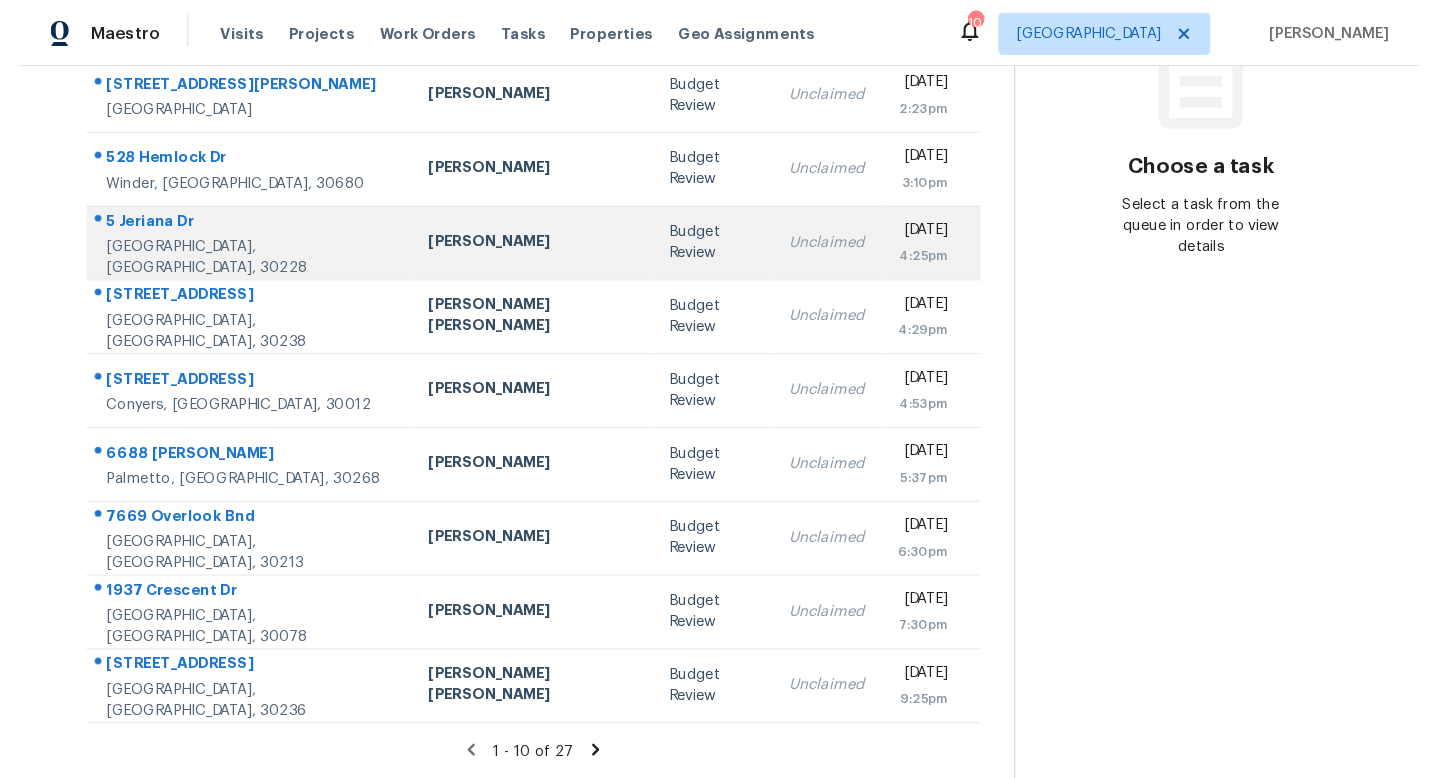 scroll, scrollTop: 0, scrollLeft: 0, axis: both 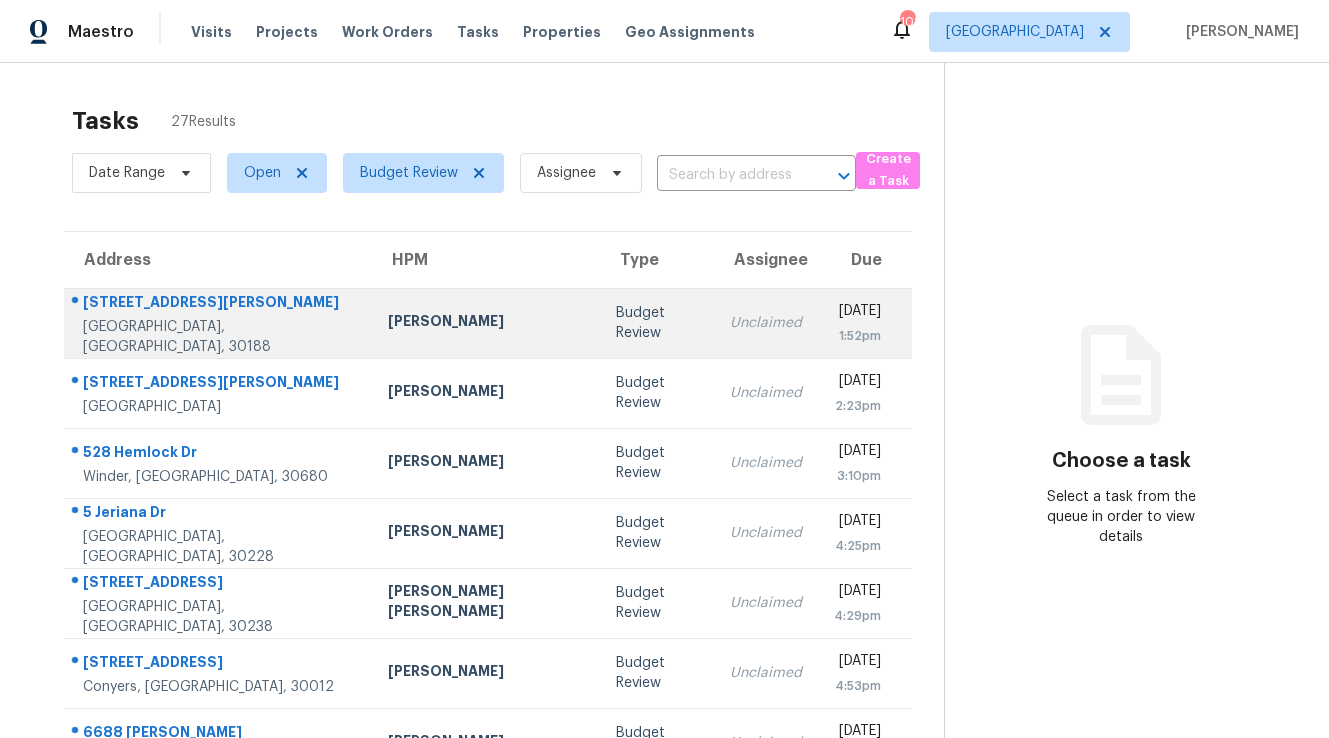 click on "Budget Review" at bounding box center (657, 323) 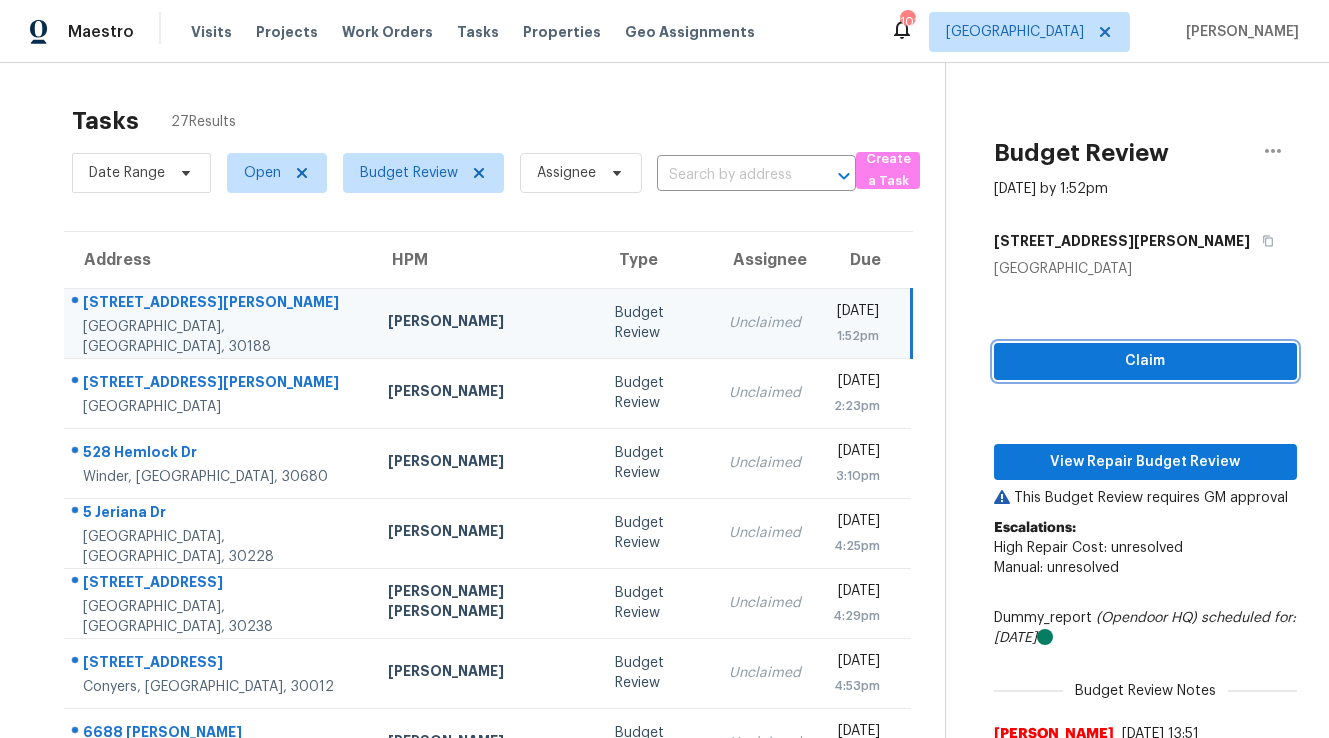 click on "Claim" at bounding box center (1145, 361) 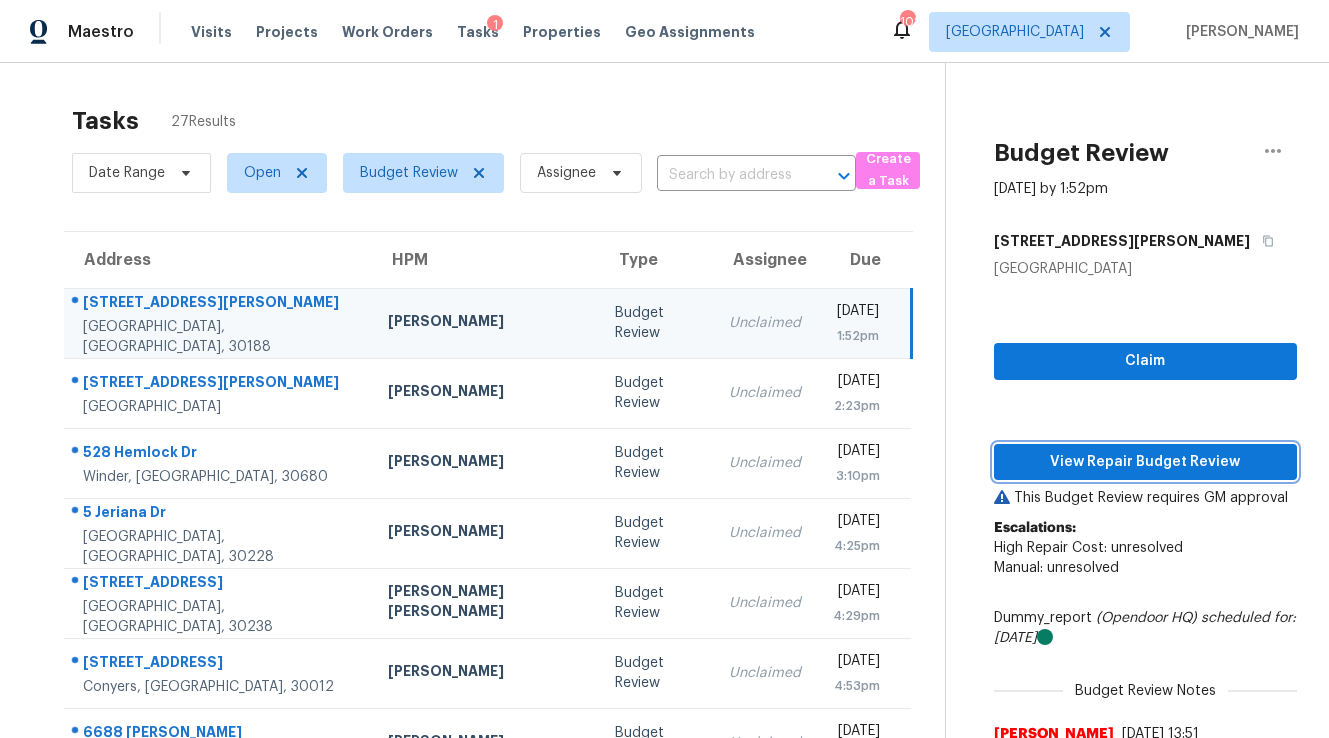 click on "View Repair Budget Review" at bounding box center (1145, 462) 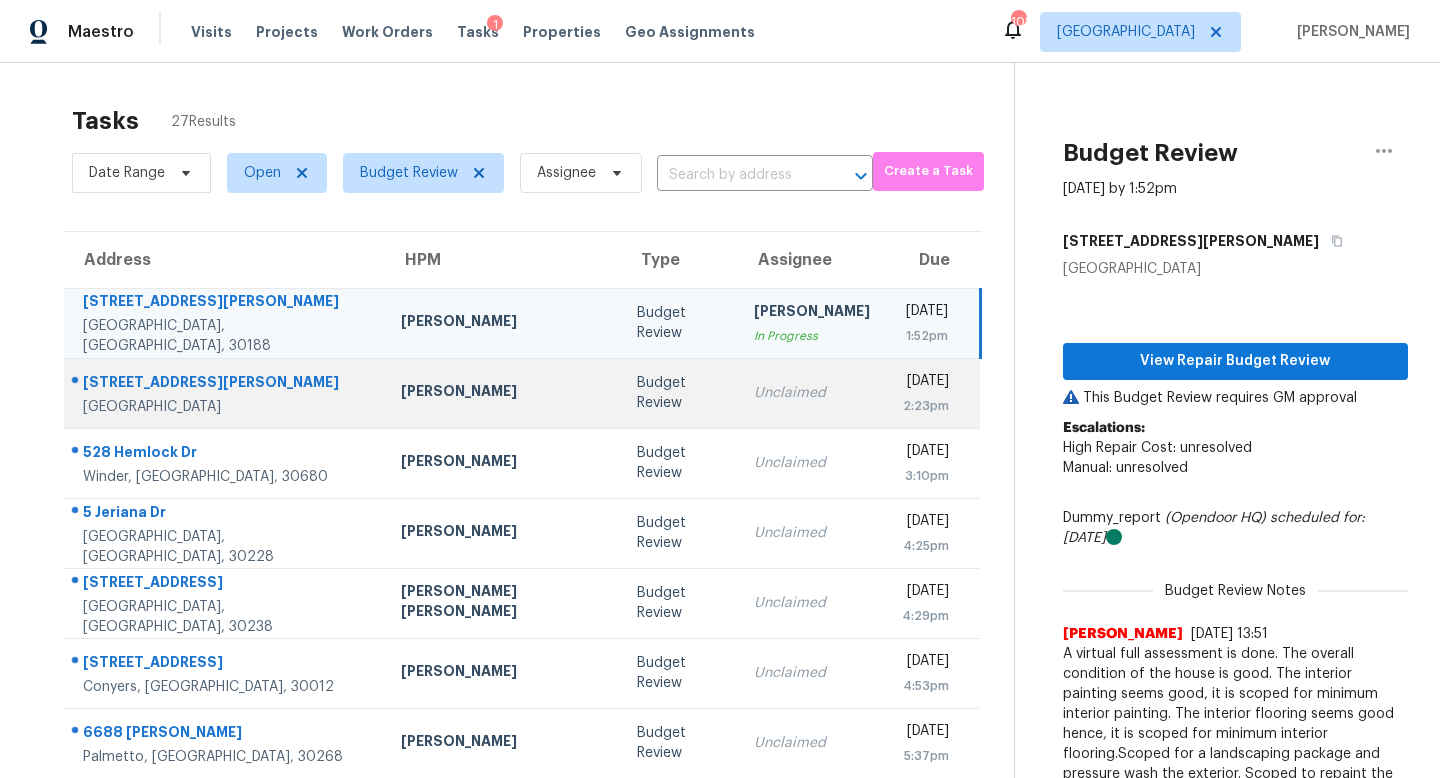click on "Unclaimed" at bounding box center (812, 393) 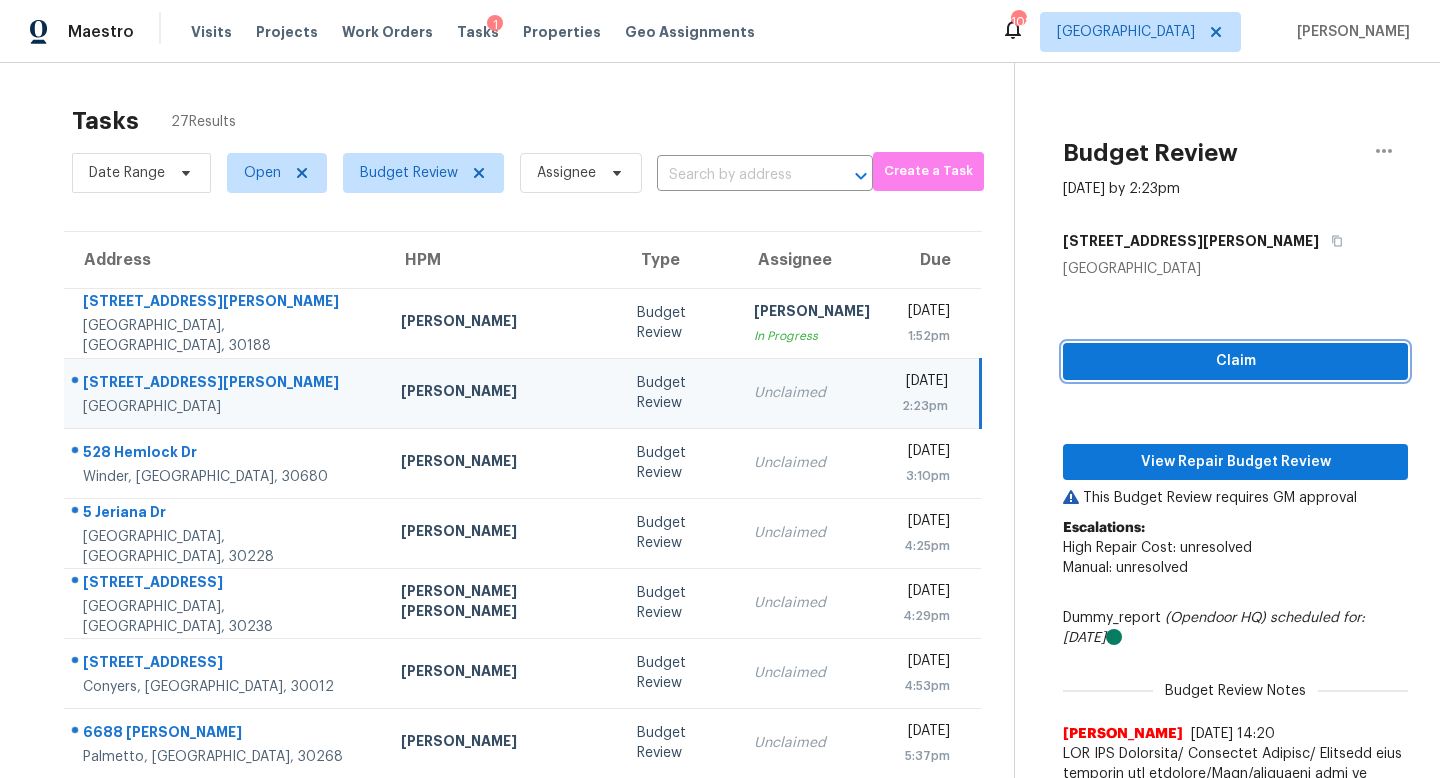 click on "Claim" at bounding box center [1235, 361] 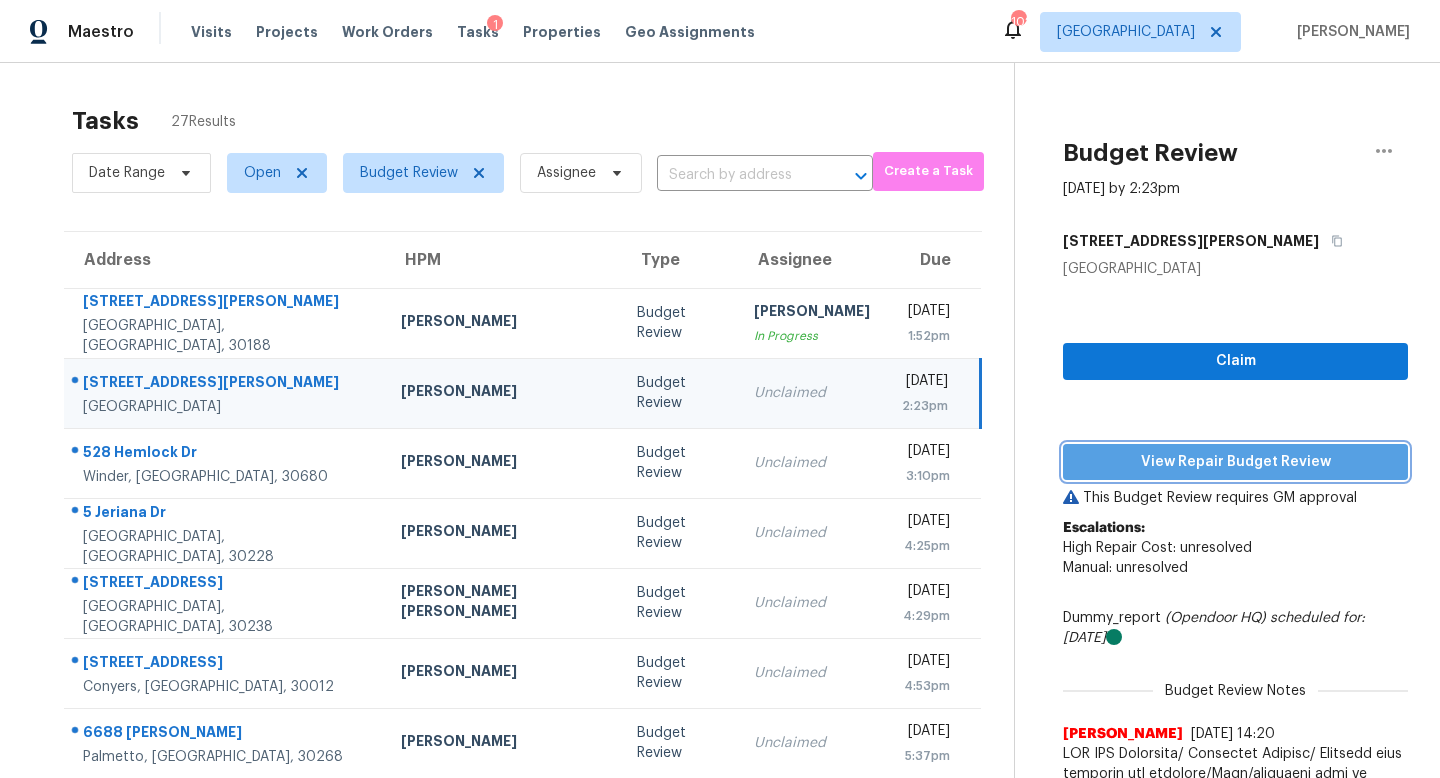 click on "View Repair Budget Review" at bounding box center (1235, 462) 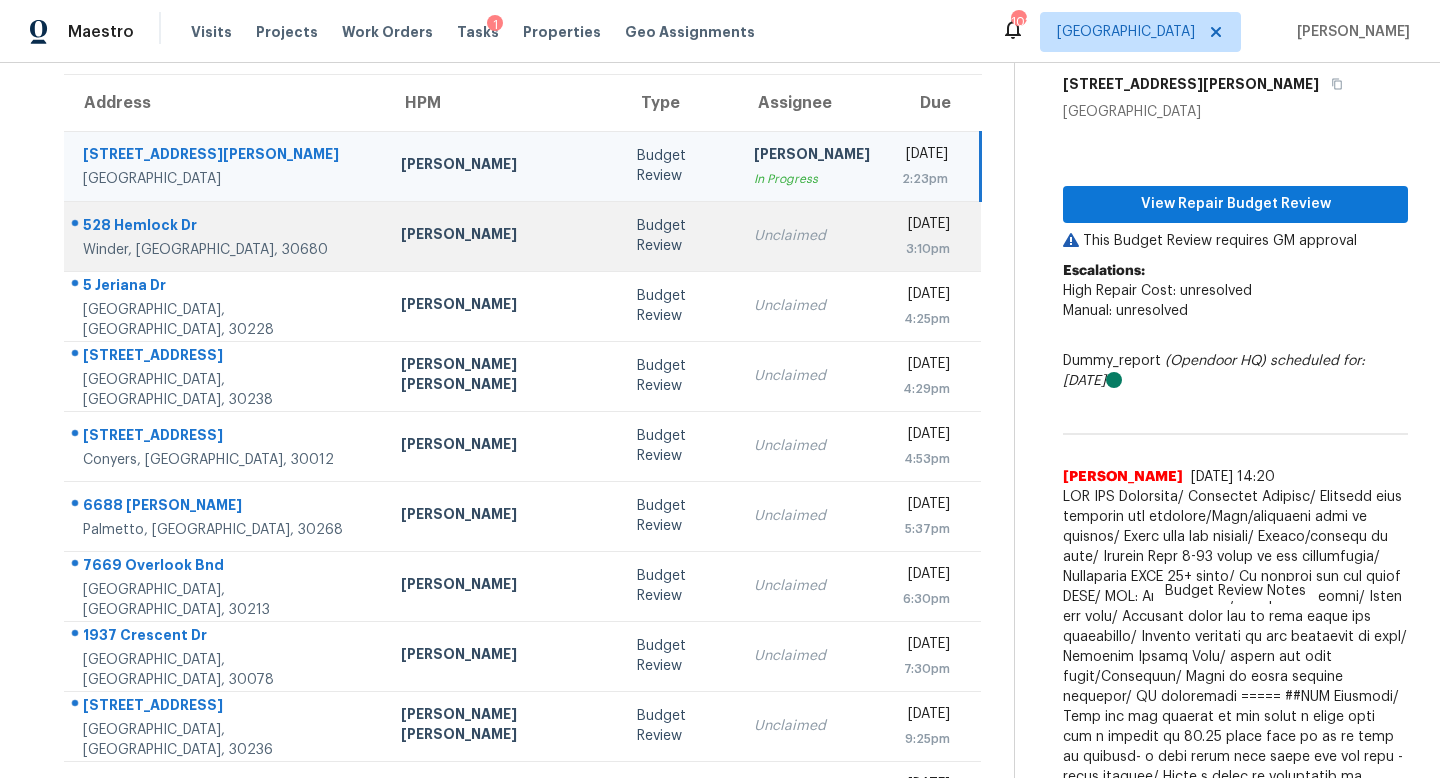scroll, scrollTop: 156, scrollLeft: 0, axis: vertical 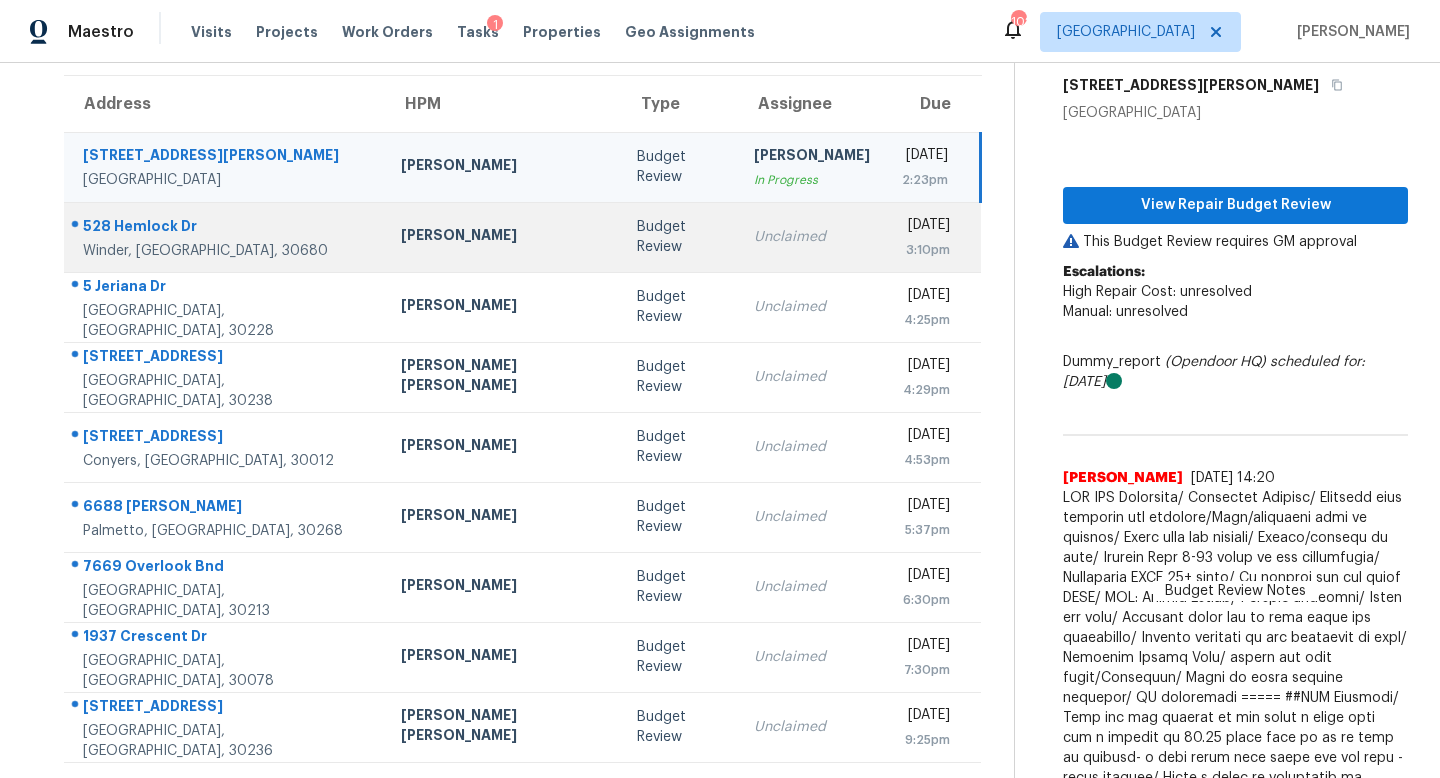 click on "Budget Review" at bounding box center [679, 237] 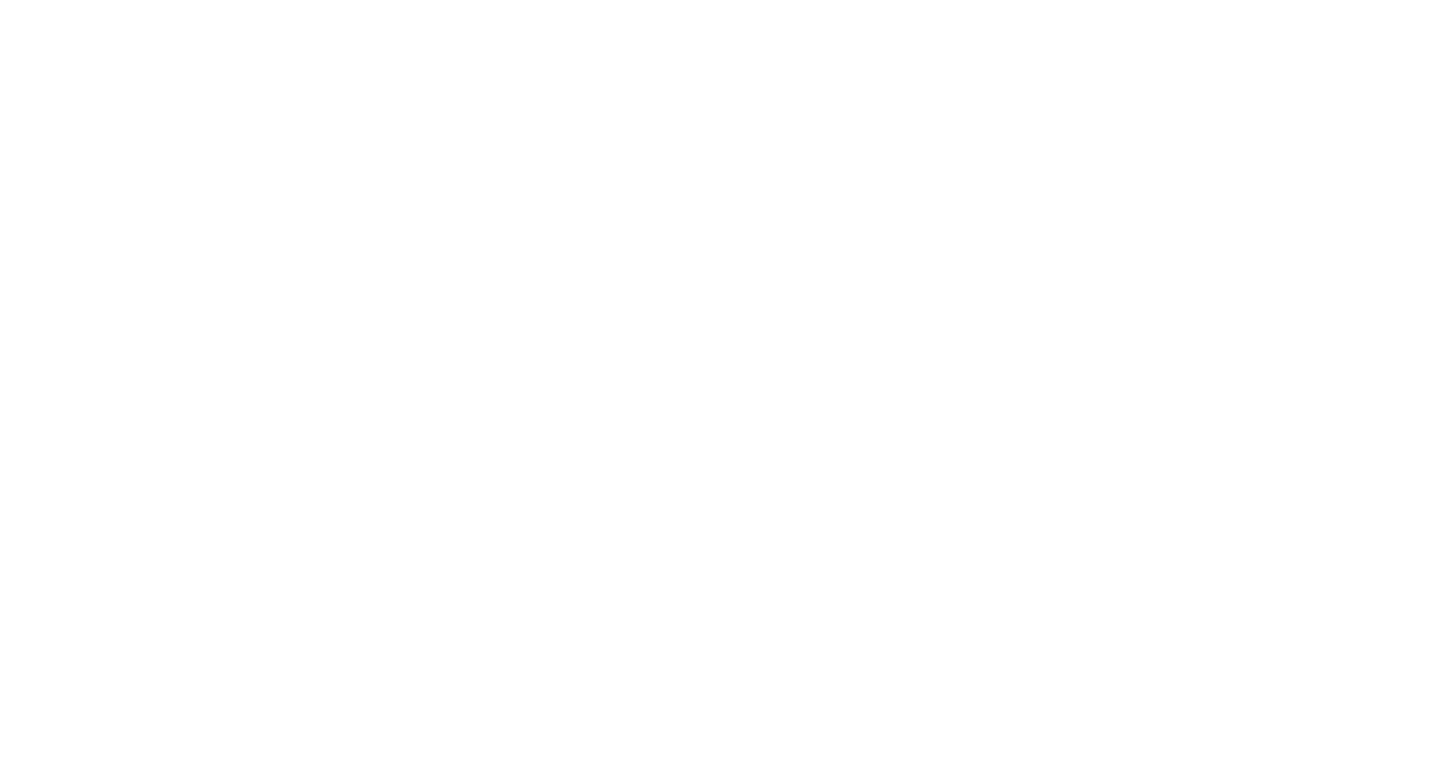 scroll, scrollTop: 0, scrollLeft: 0, axis: both 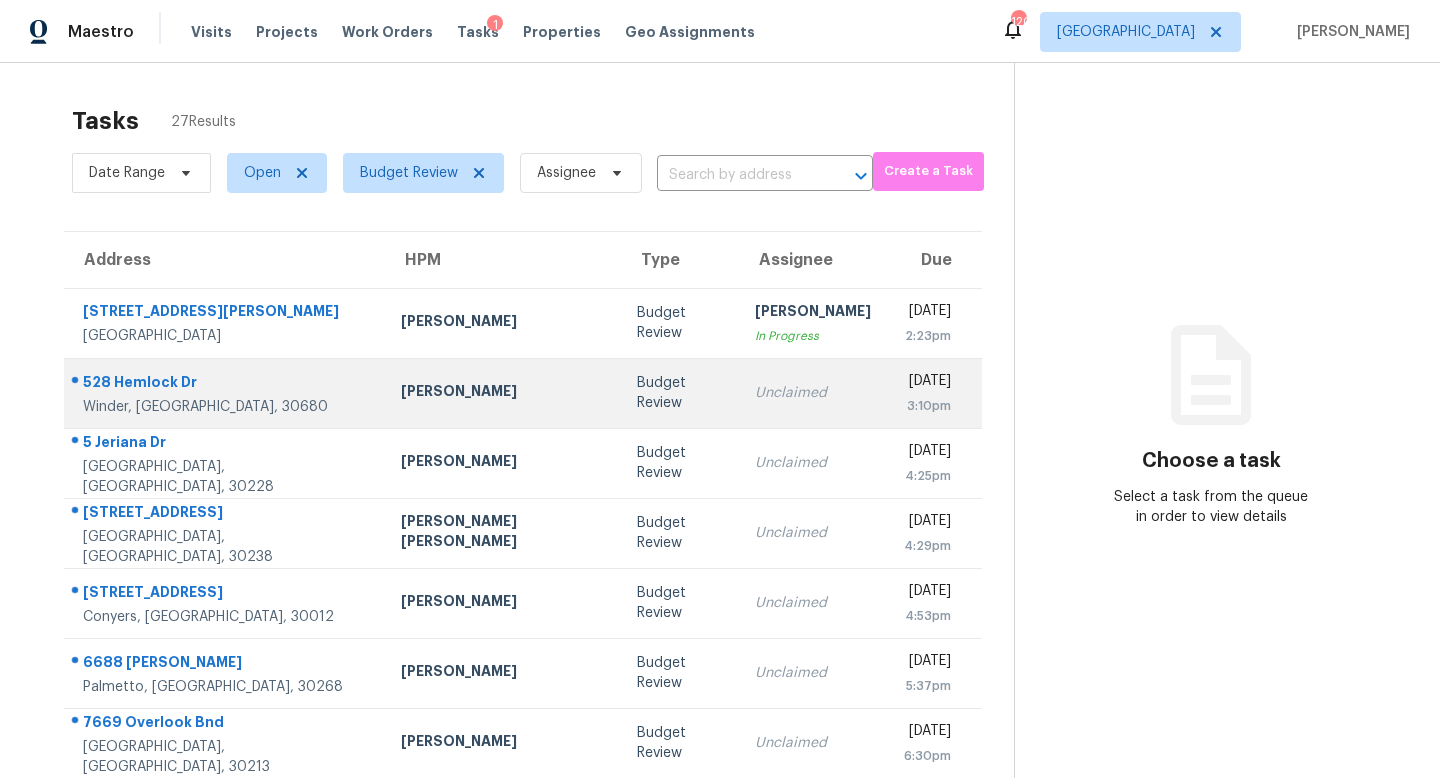 click on "Unclaimed" at bounding box center (813, 393) 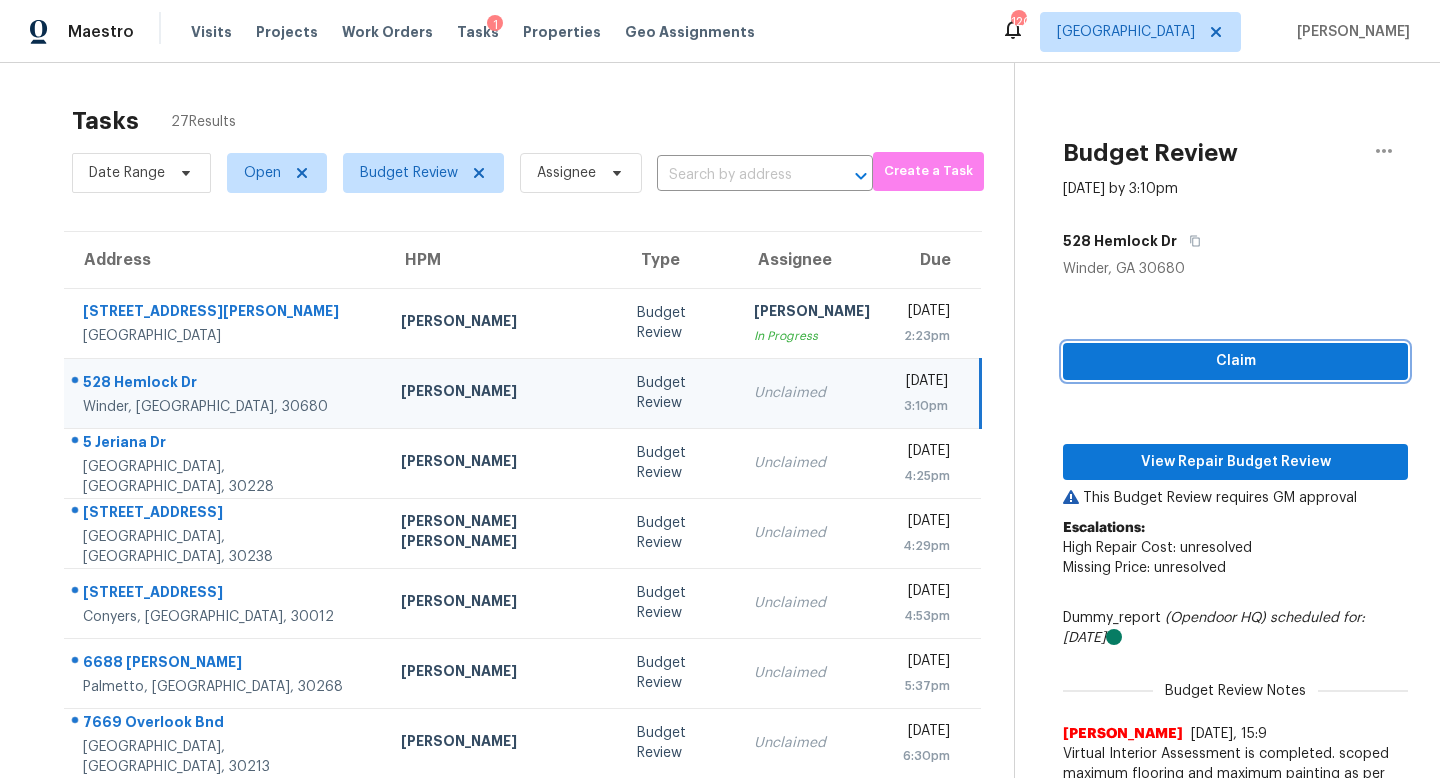 click on "Claim" at bounding box center (1235, 361) 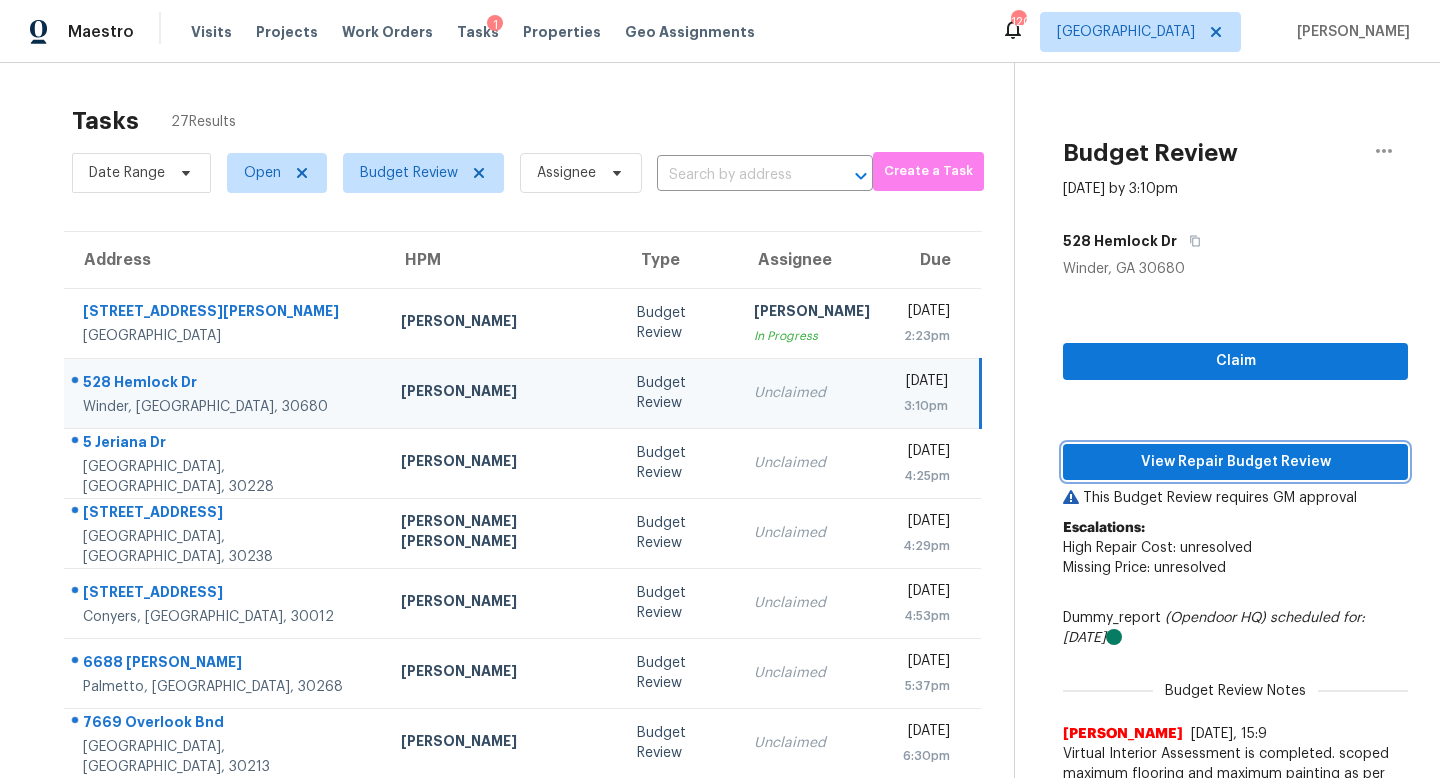 click on "View Repair Budget Review" at bounding box center (1235, 462) 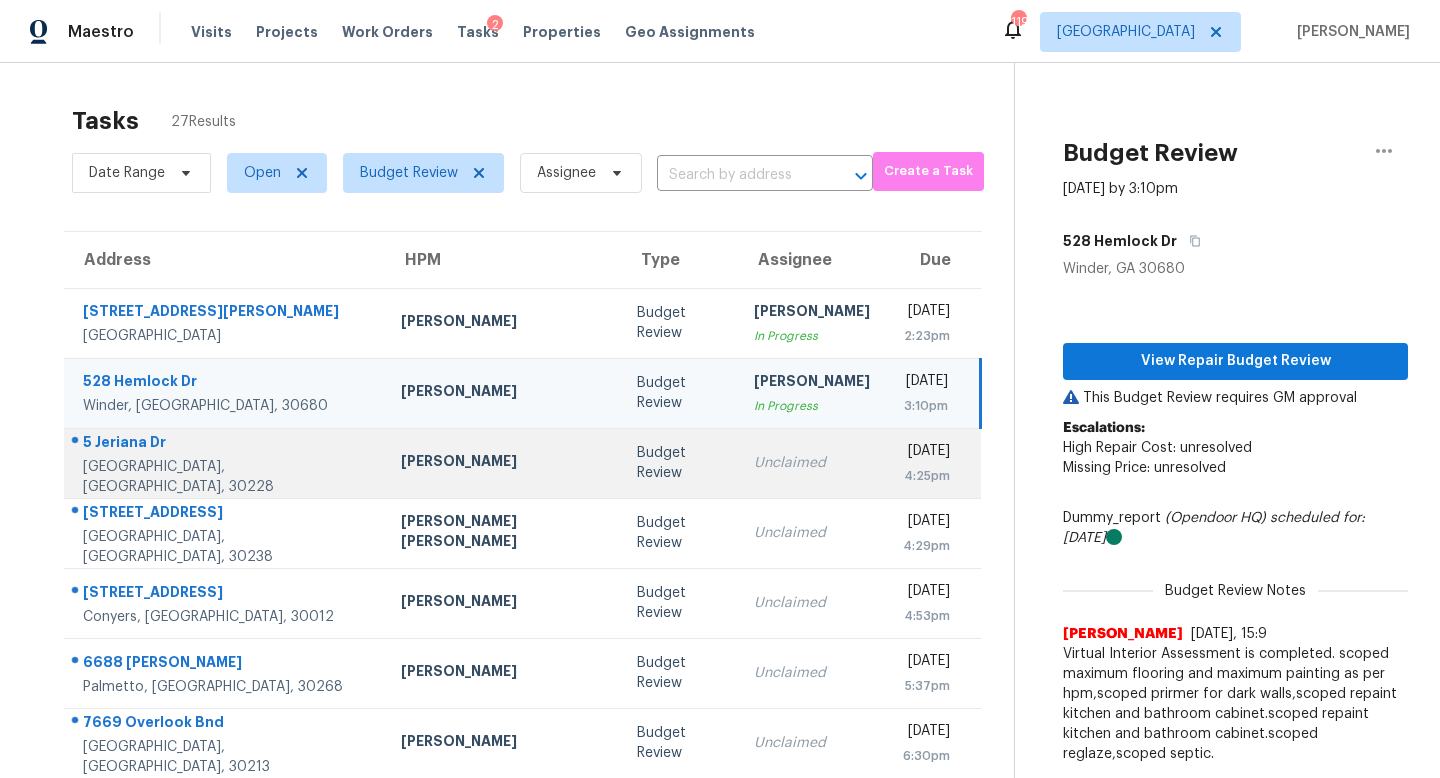 click on "Unclaimed" at bounding box center [812, 463] 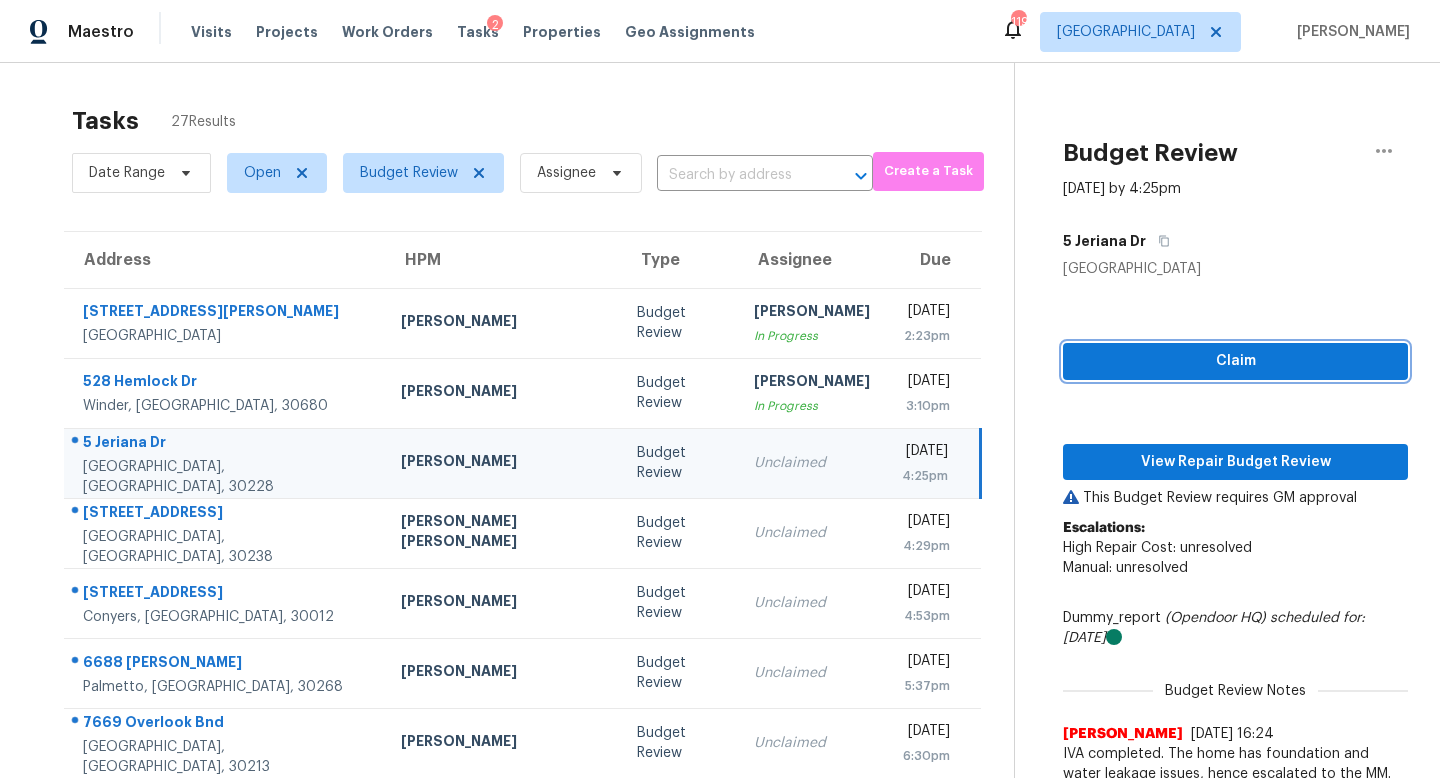click on "Claim" at bounding box center (1235, 361) 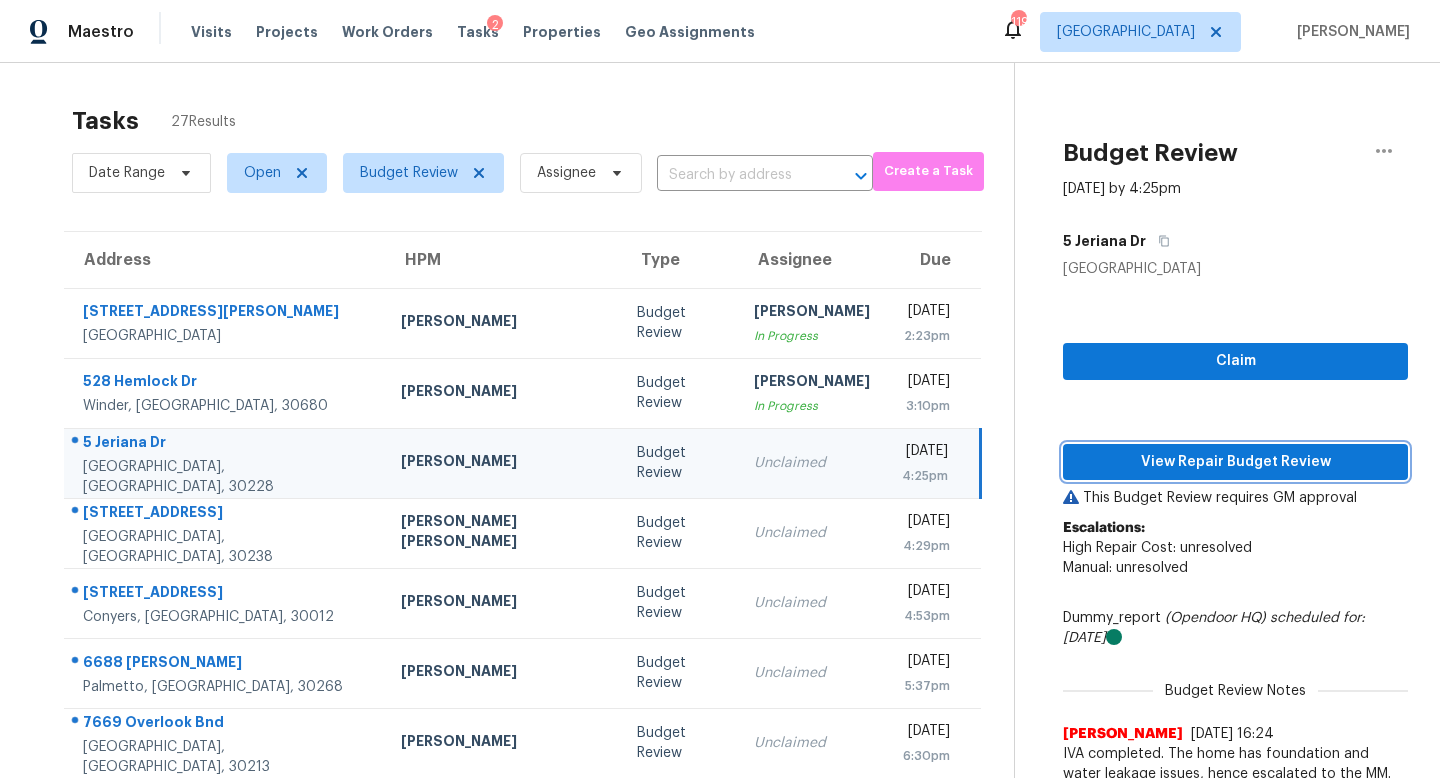 click on "View Repair Budget Review" at bounding box center [1235, 462] 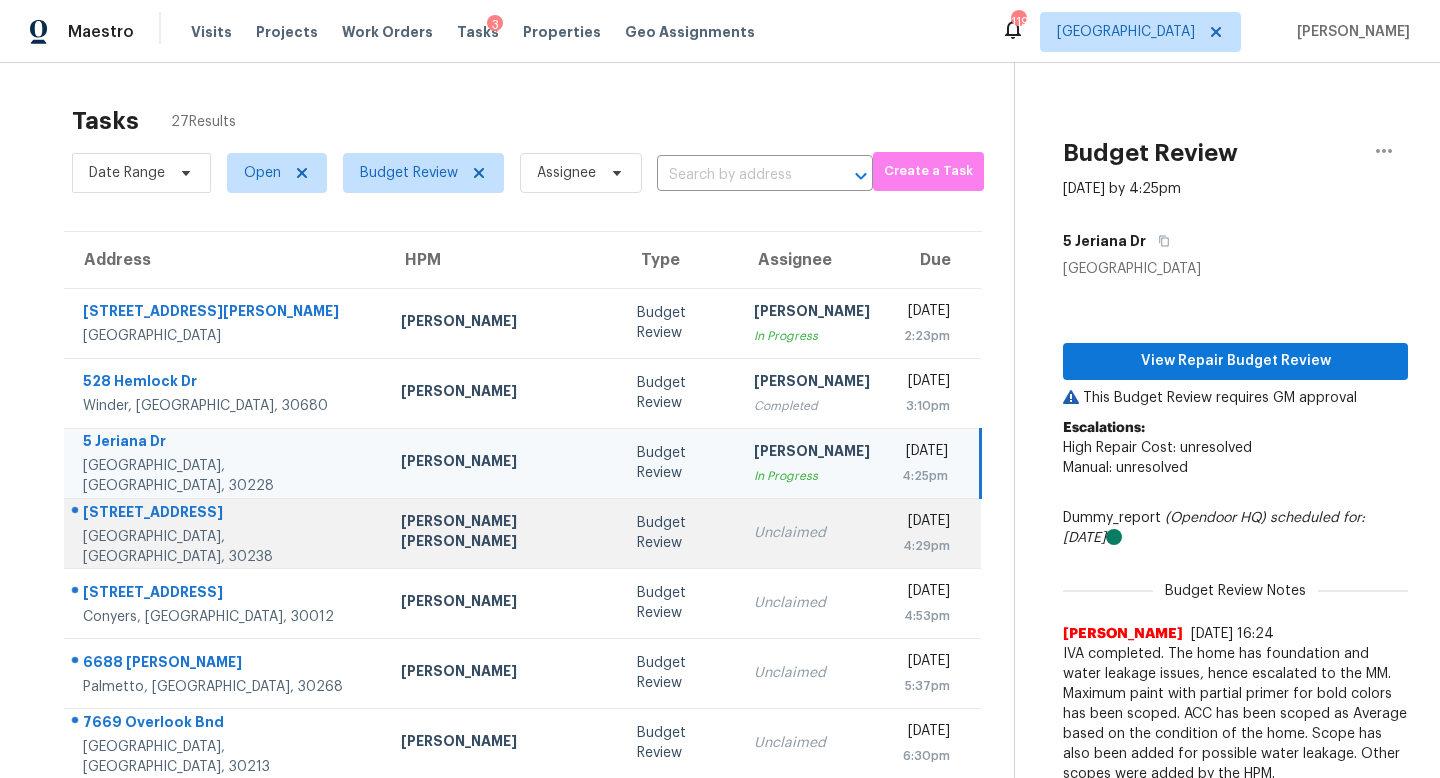 click on "Unclaimed" at bounding box center [812, 533] 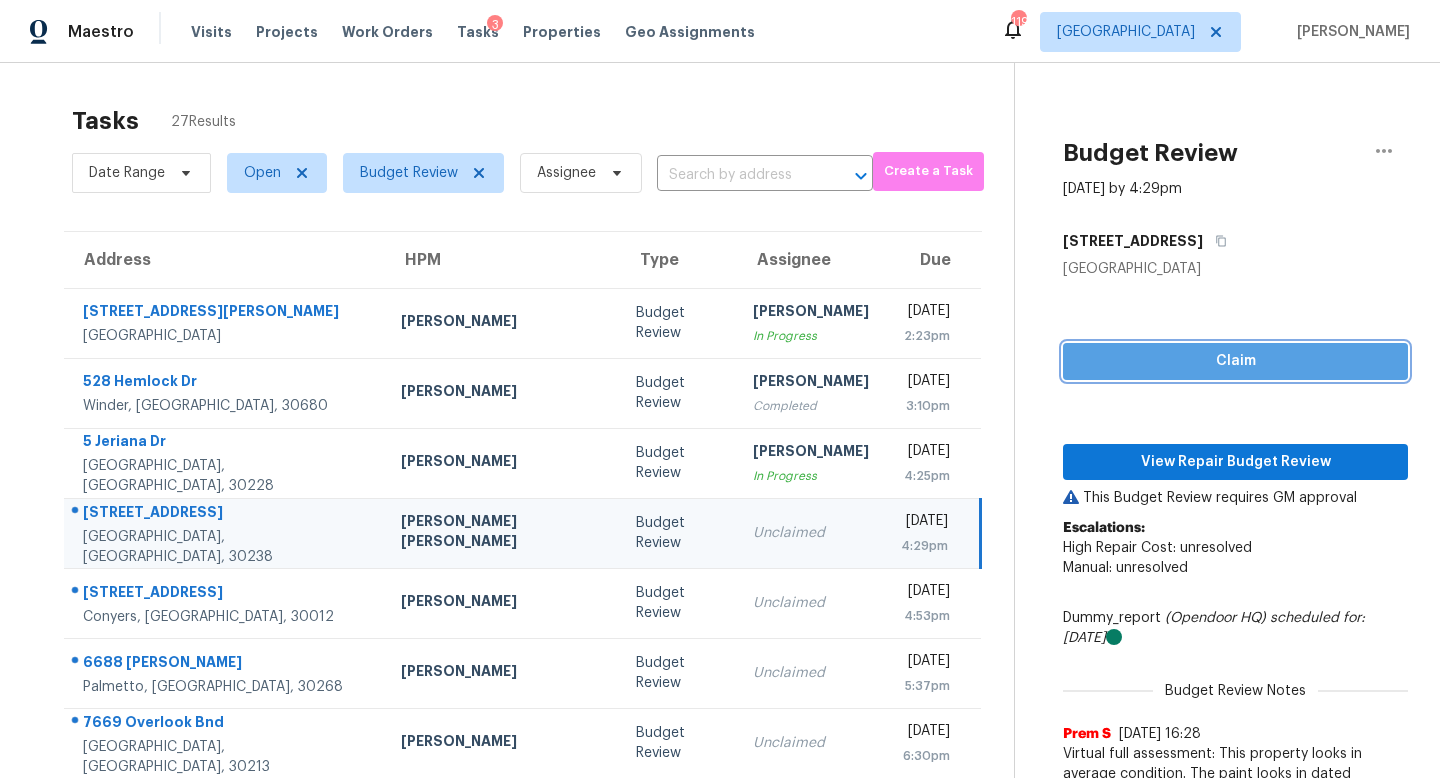 click on "Claim" at bounding box center (1235, 361) 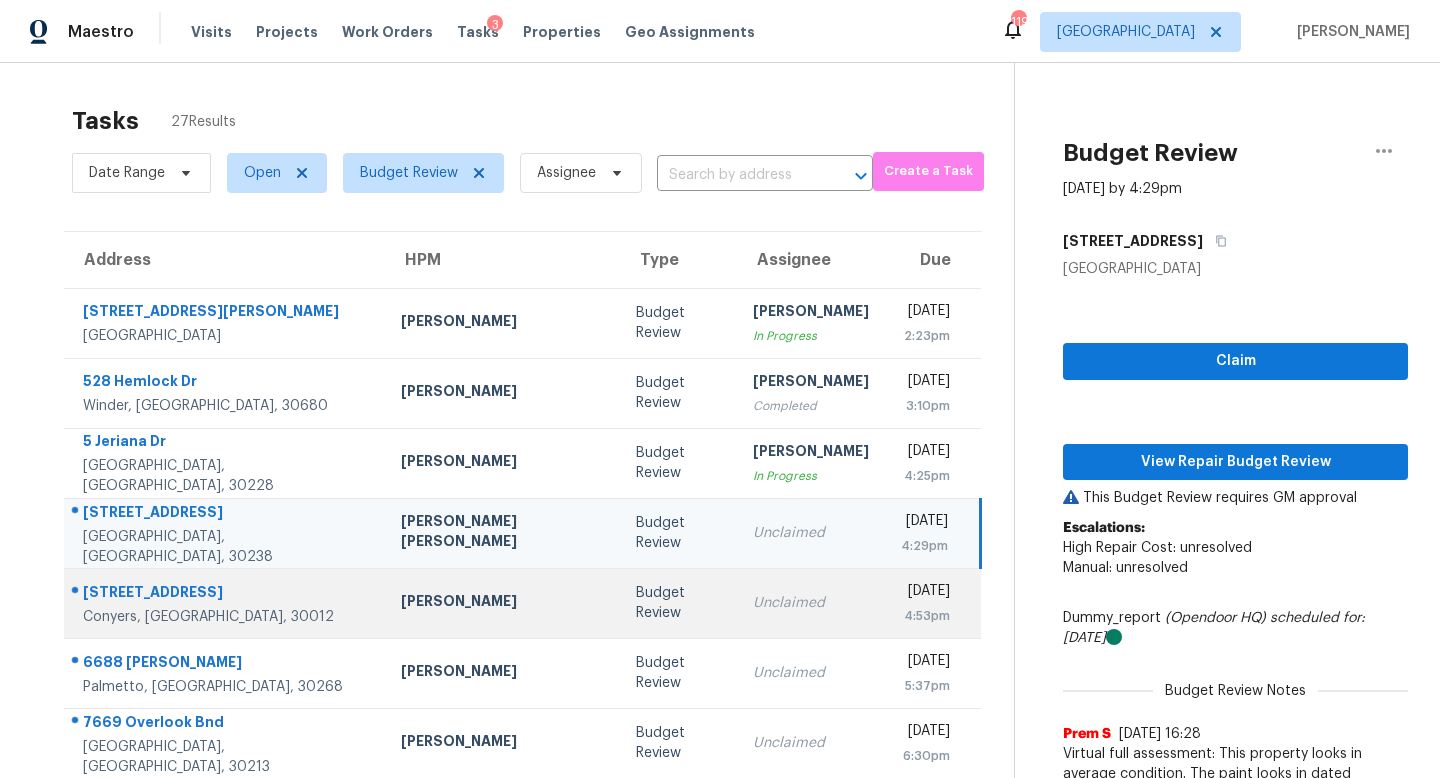 click on "Unclaimed" at bounding box center [811, 603] 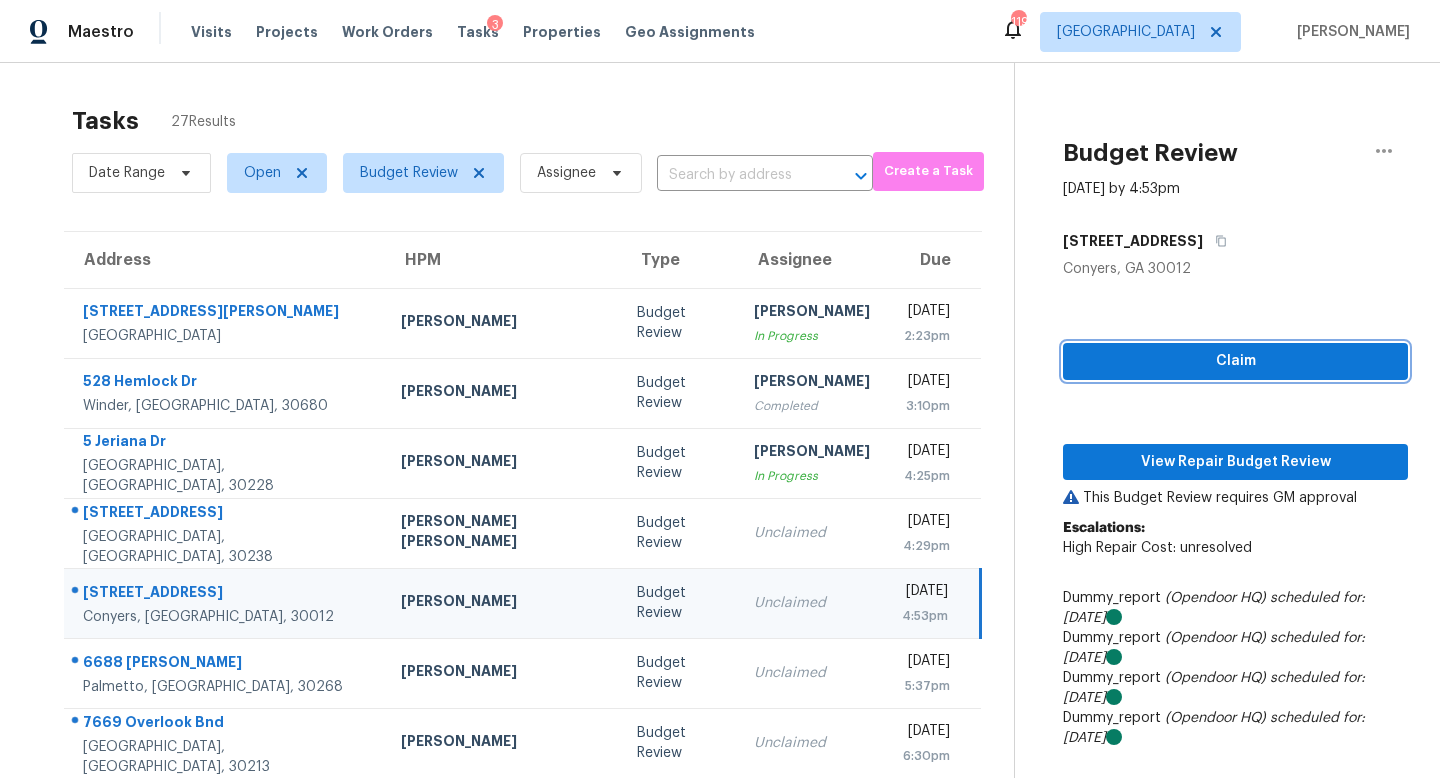 click on "Claim" at bounding box center (1235, 361) 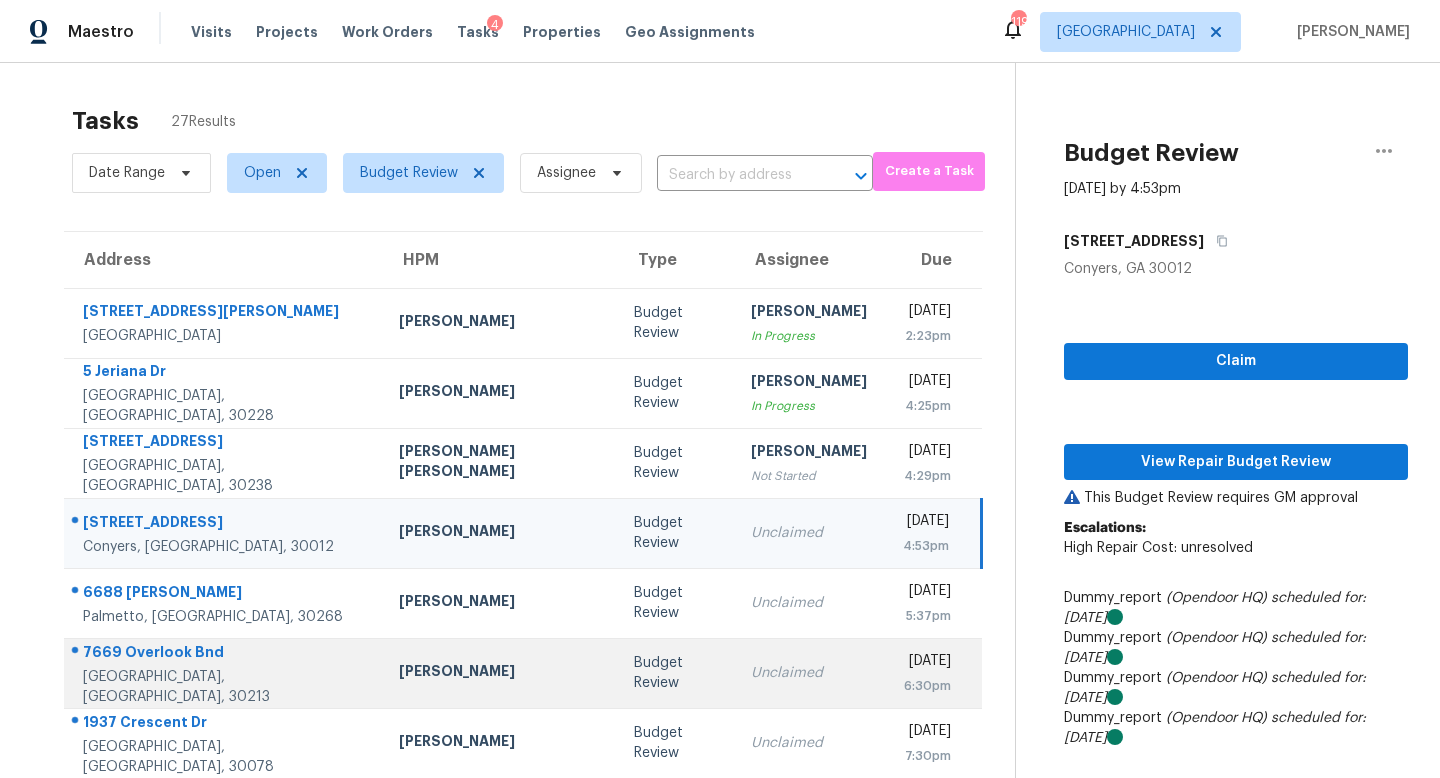 click on "Unclaimed" at bounding box center [809, 673] 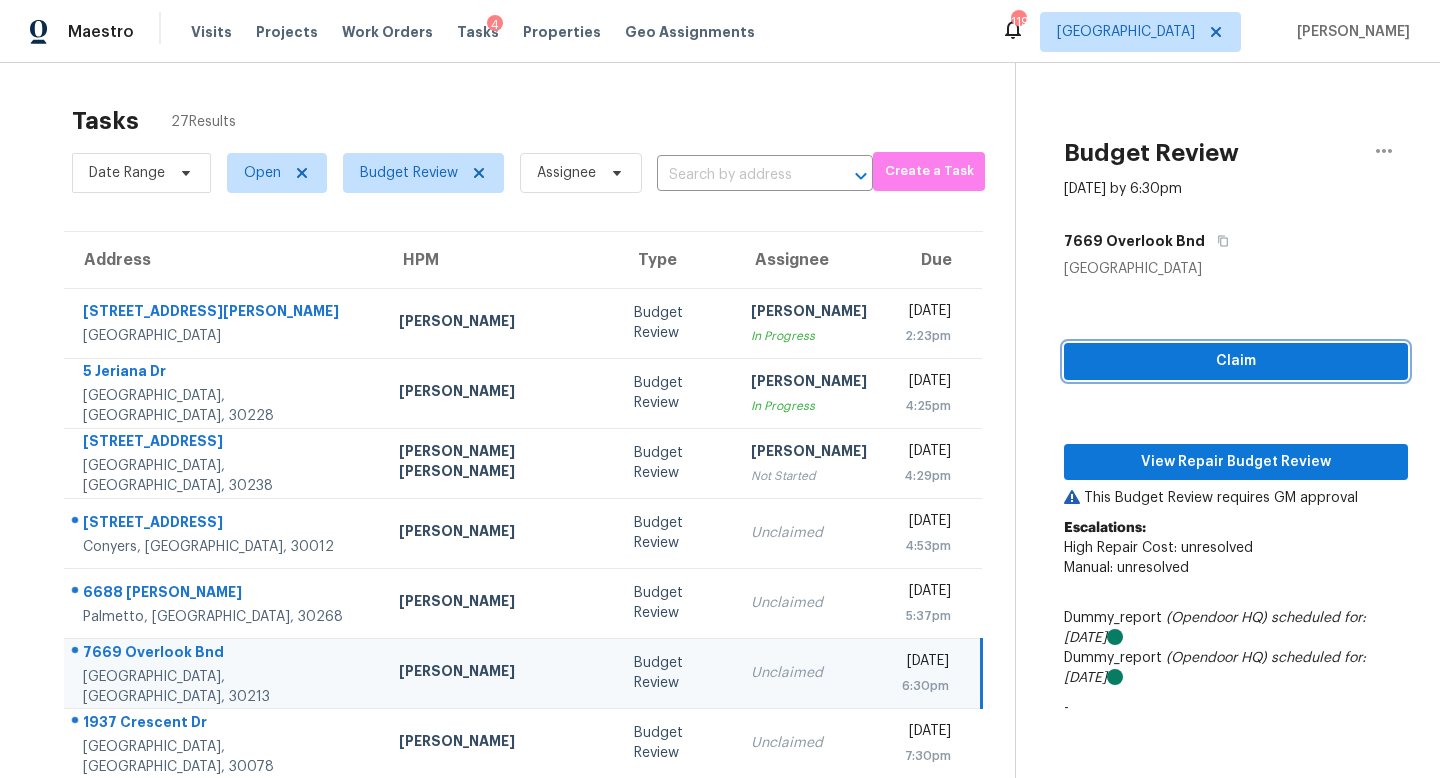 click on "Claim" at bounding box center [1236, 361] 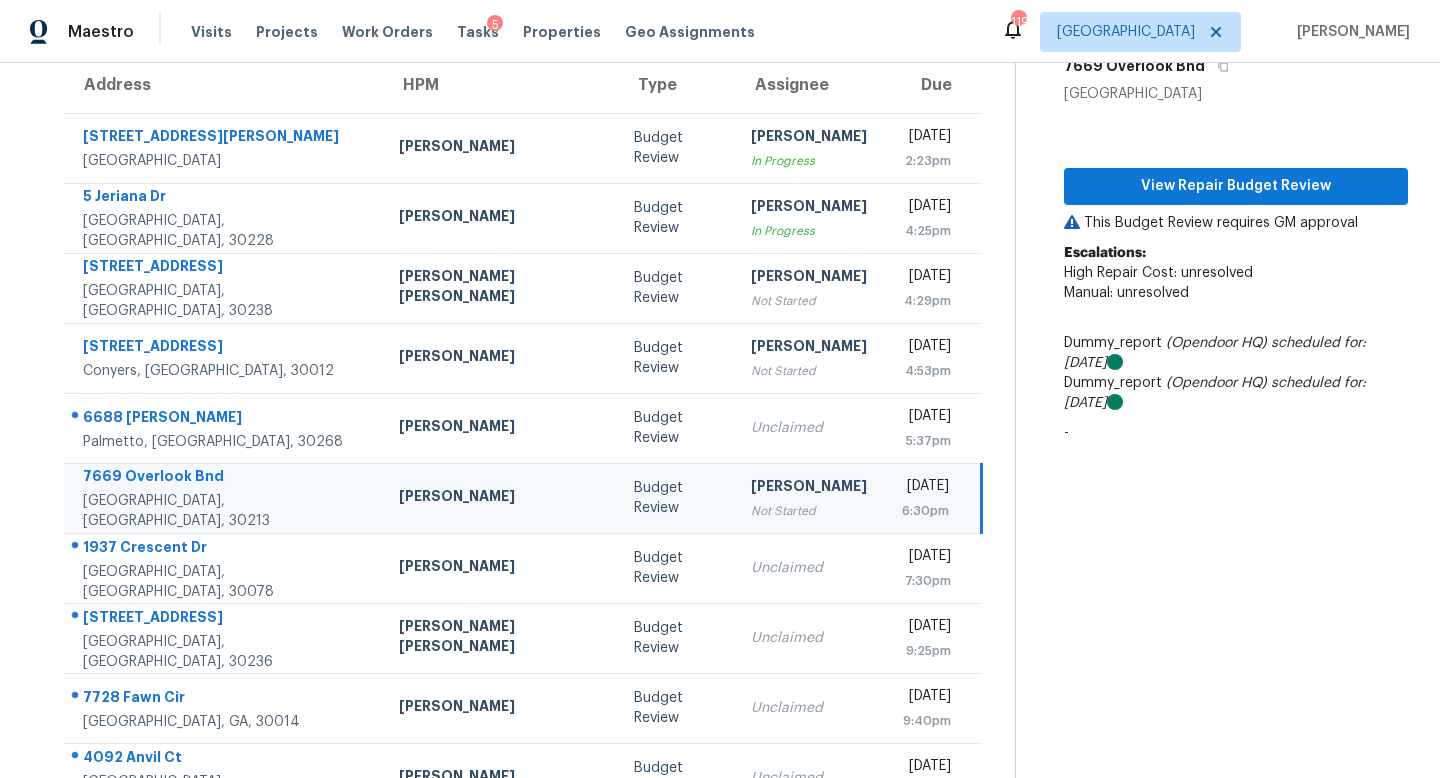 scroll, scrollTop: 182, scrollLeft: 0, axis: vertical 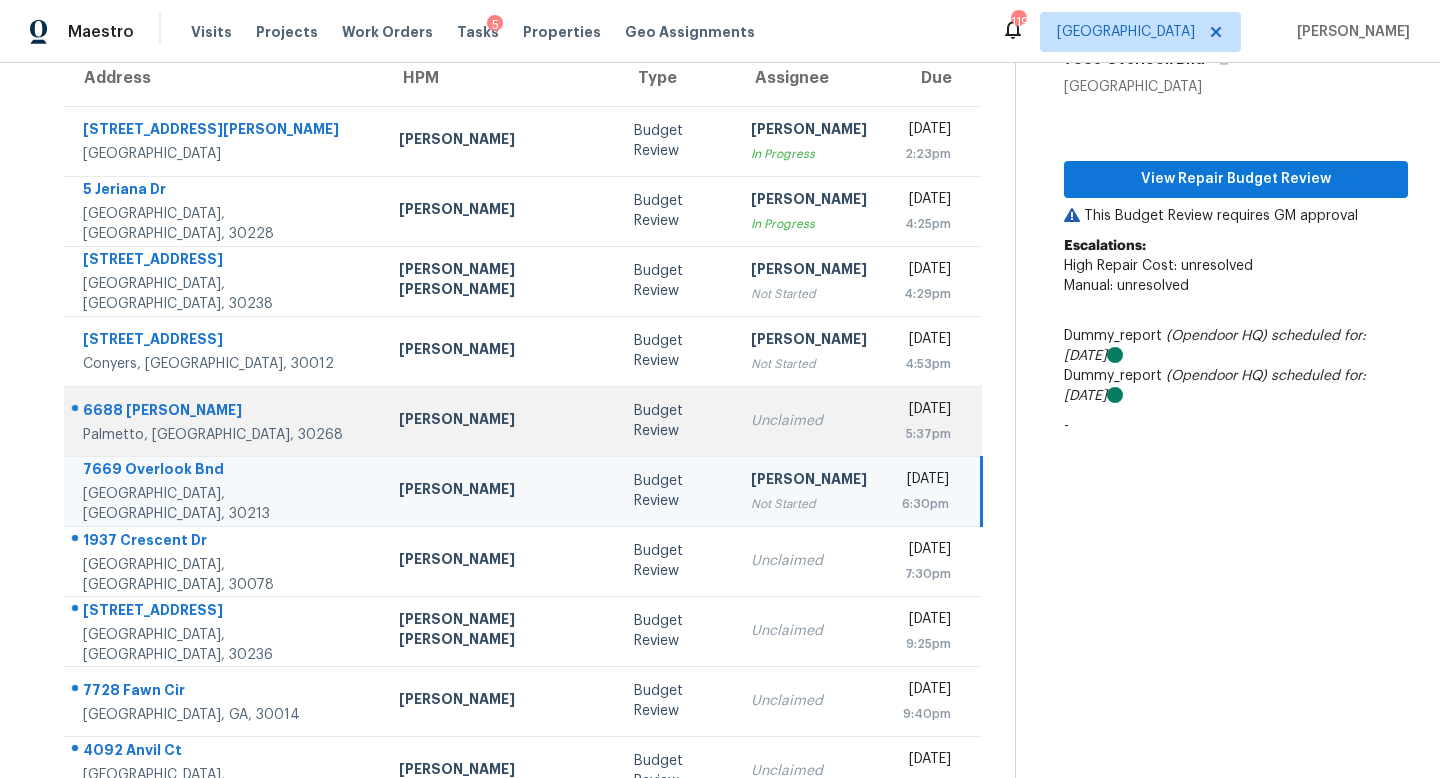 click on "Unclaimed" at bounding box center [809, 421] 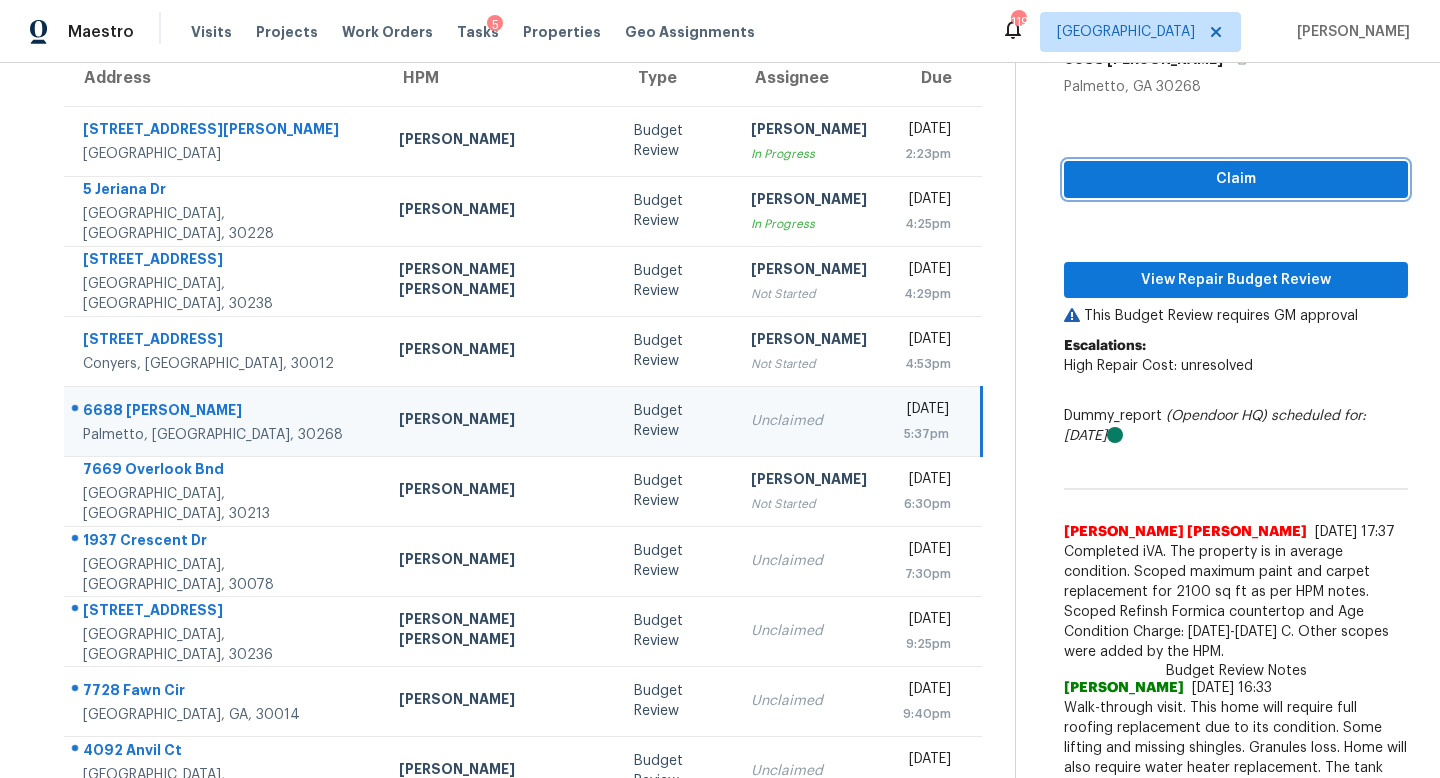 click on "Claim" at bounding box center (1236, 179) 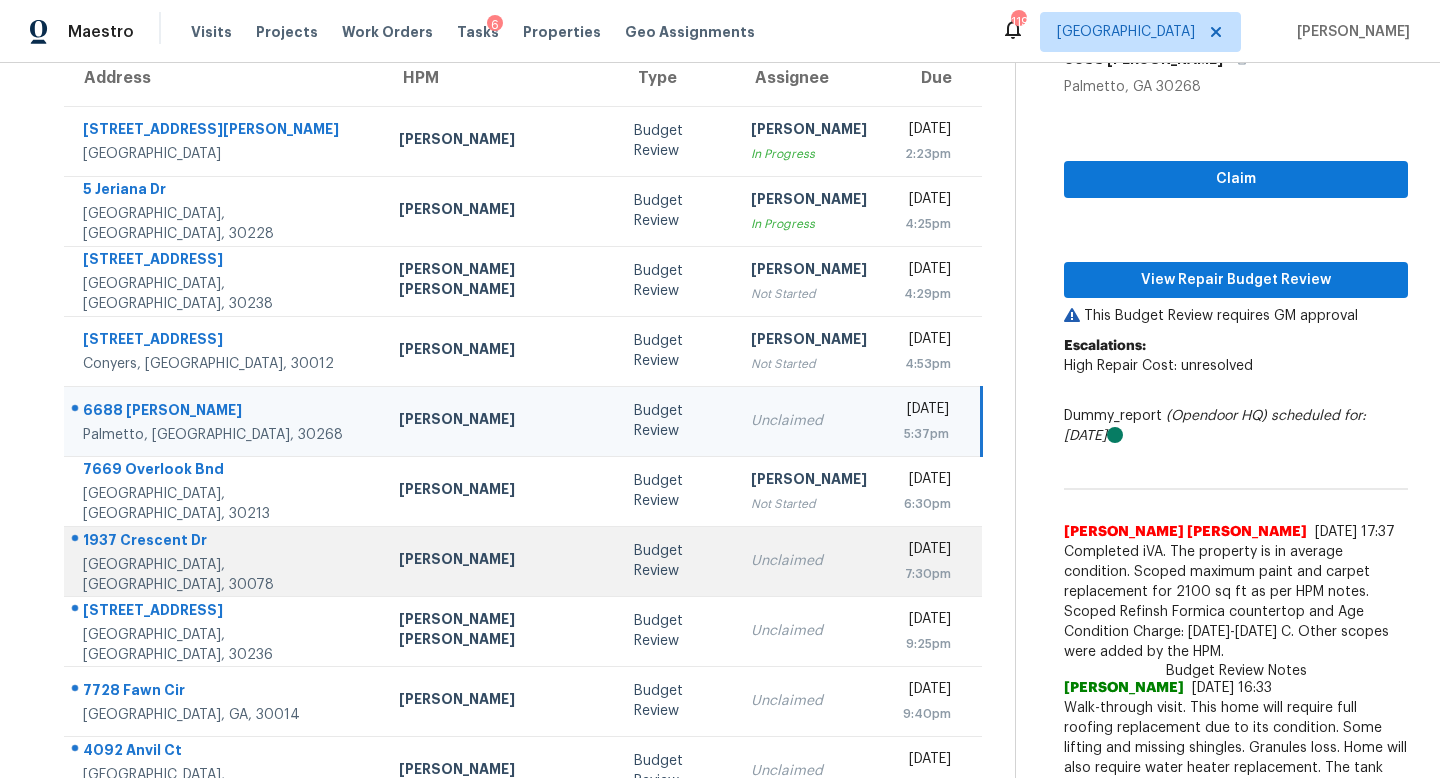 click on "Unclaimed" at bounding box center [809, 561] 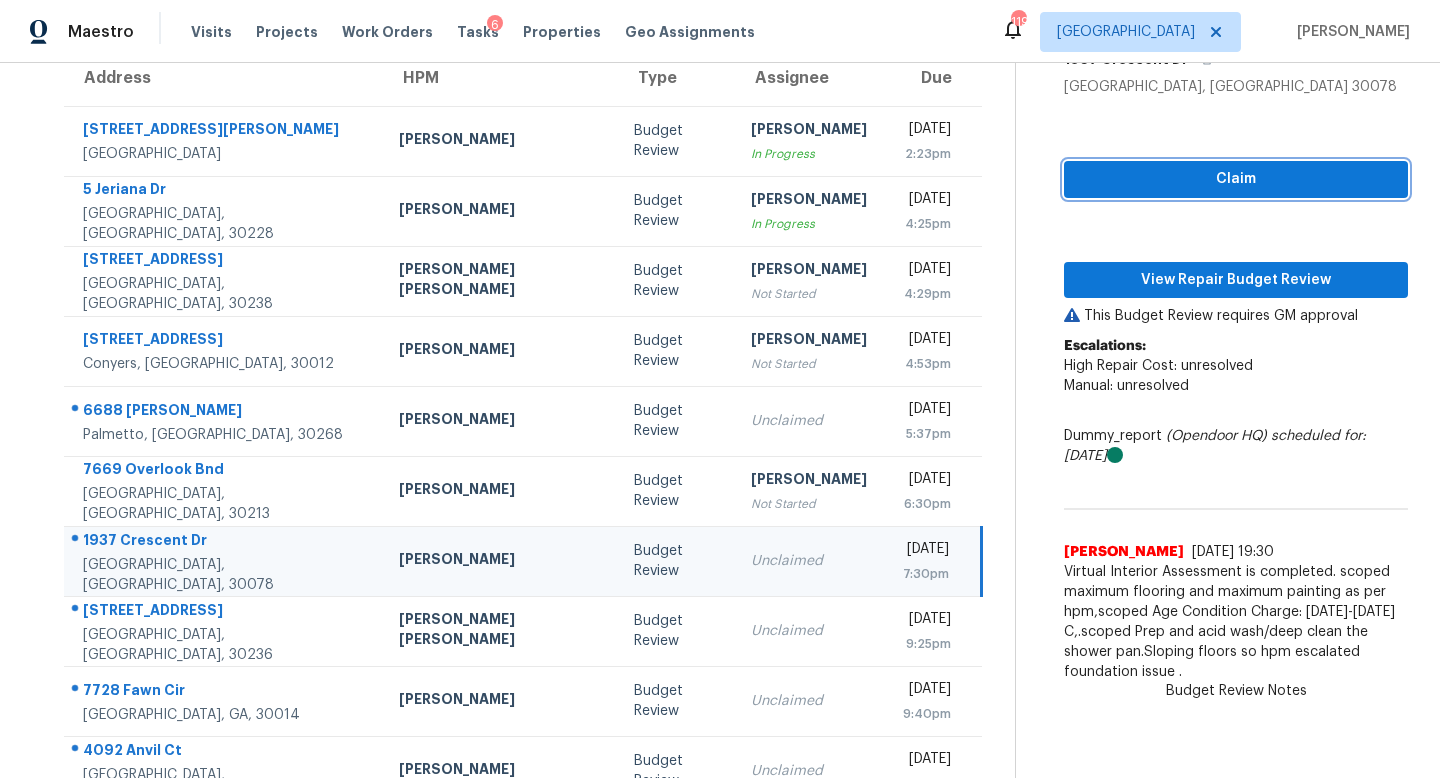 click on "Claim" at bounding box center (1236, 179) 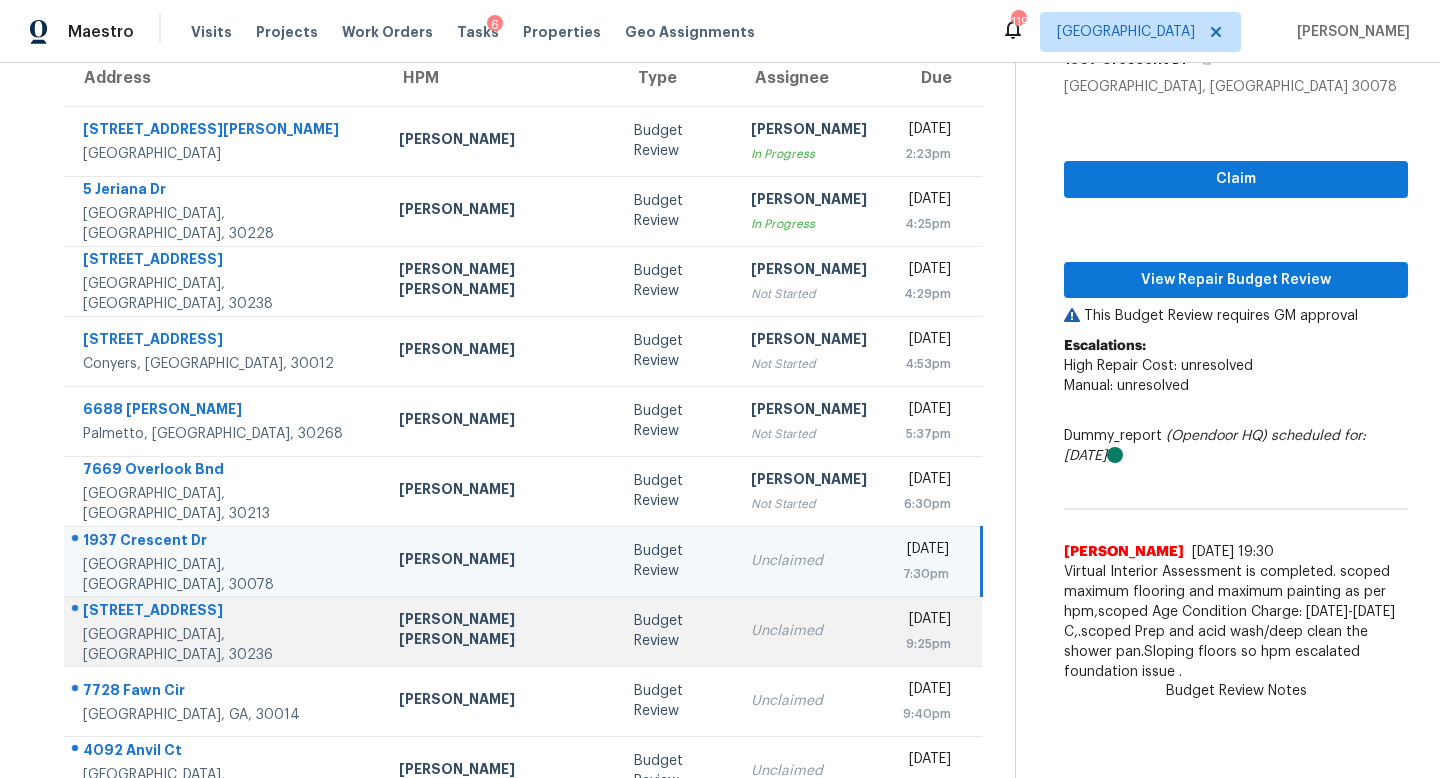 click on "Unclaimed" at bounding box center [809, 631] 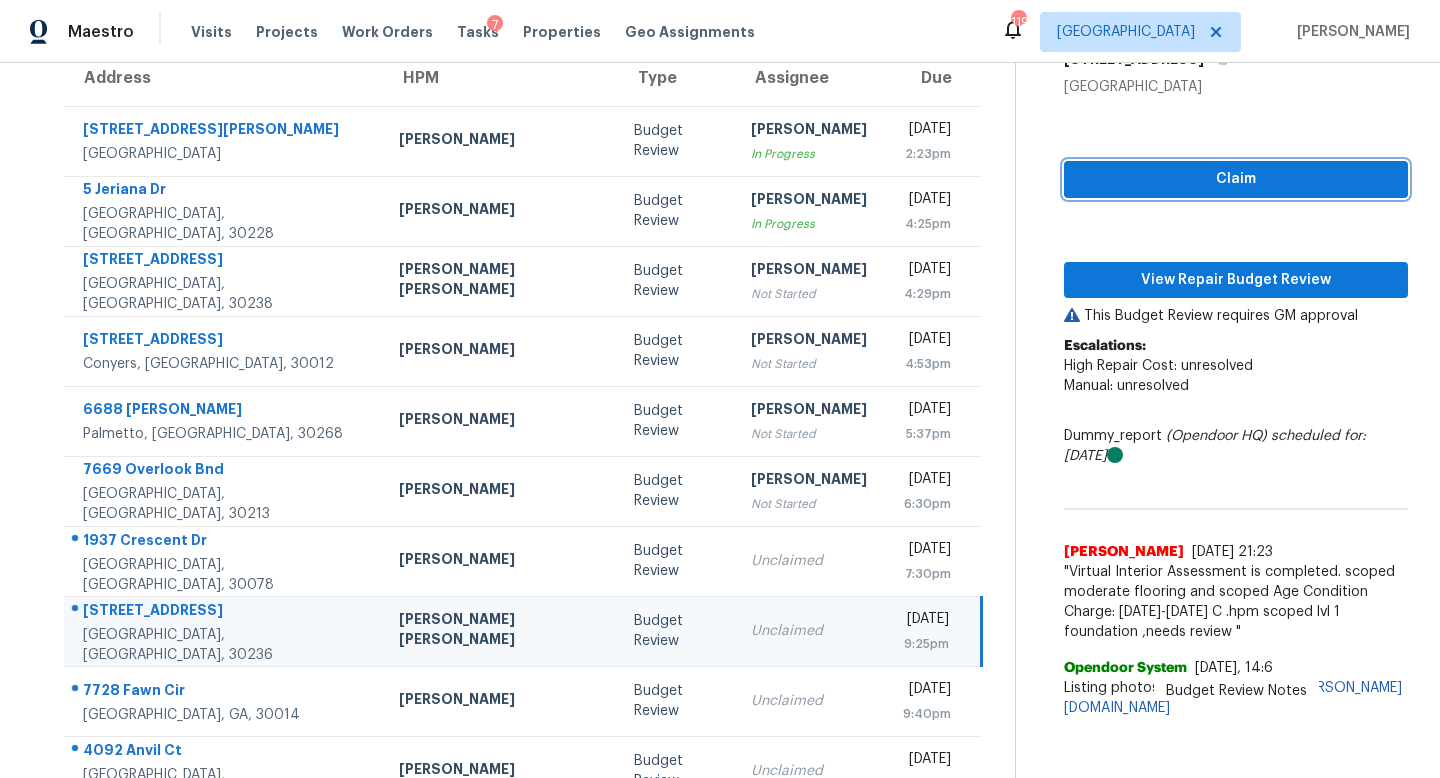 click on "Claim" at bounding box center [1236, 179] 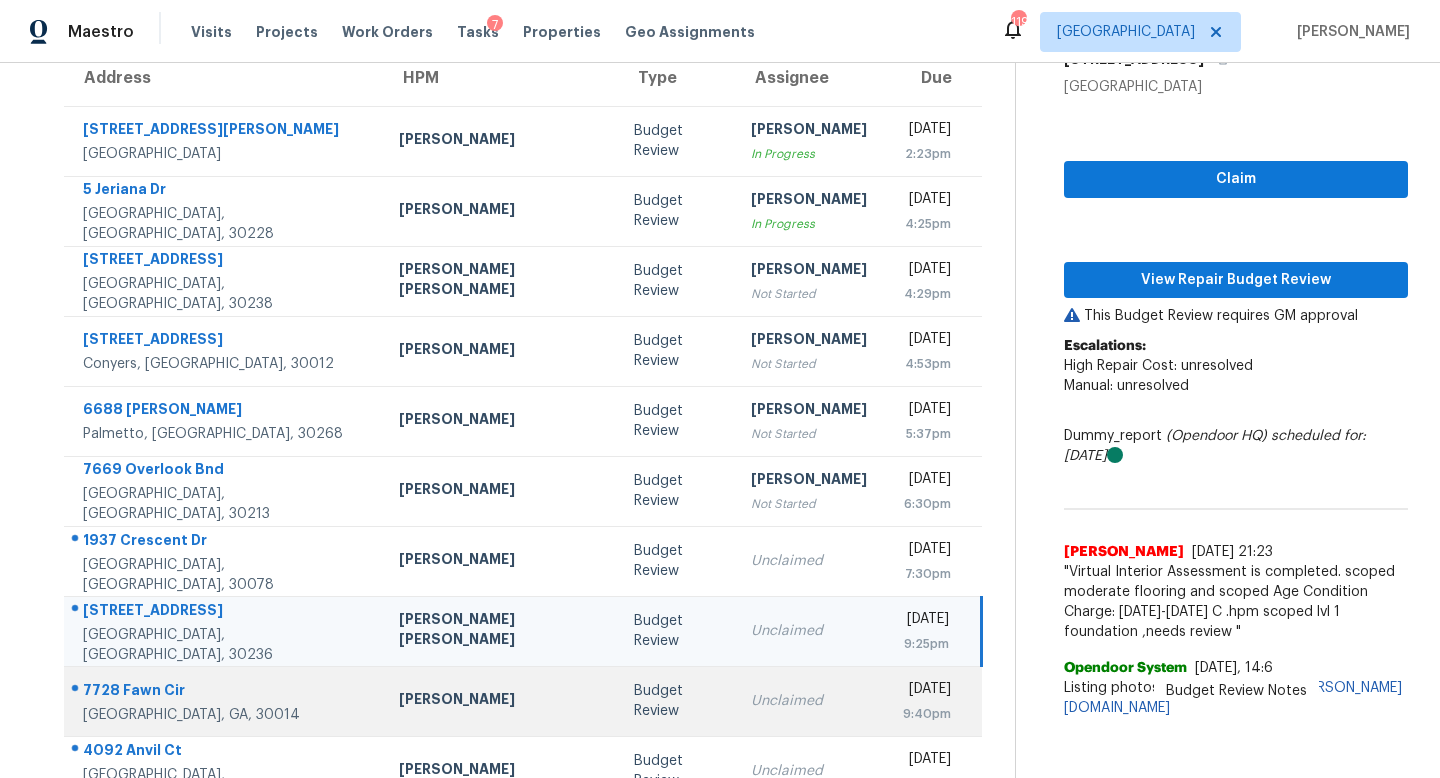 click on "Unclaimed" at bounding box center [809, 701] 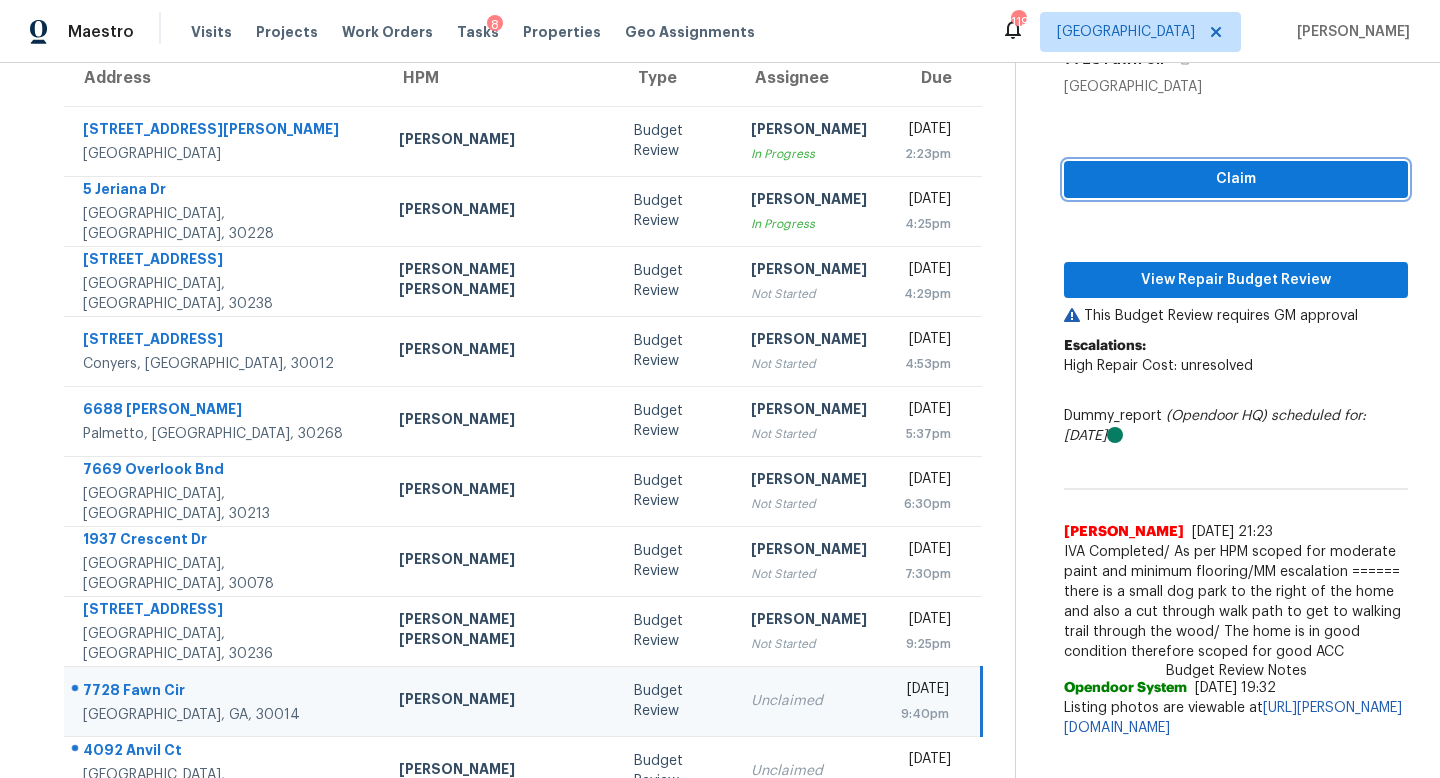 click on "Claim" at bounding box center [1236, 179] 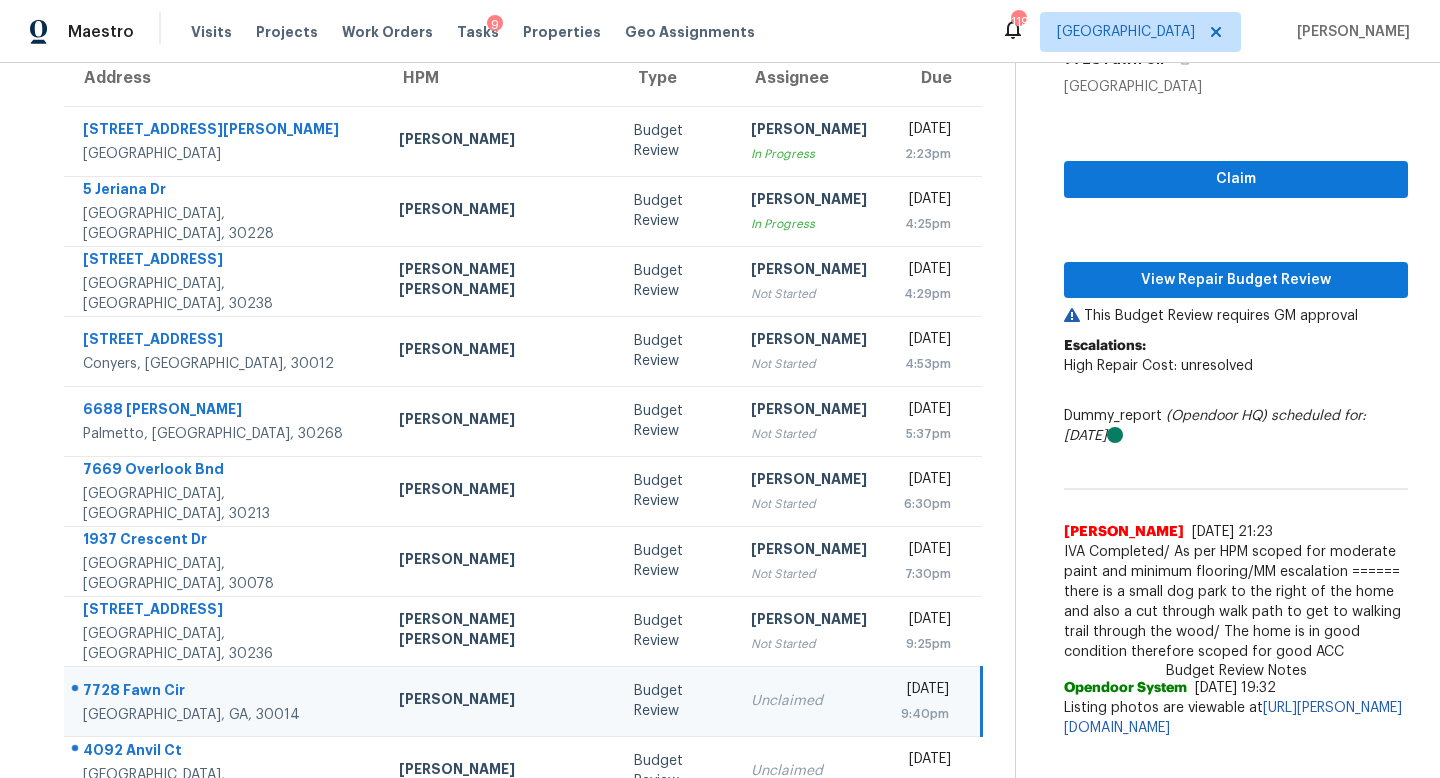 scroll, scrollTop: 263, scrollLeft: 0, axis: vertical 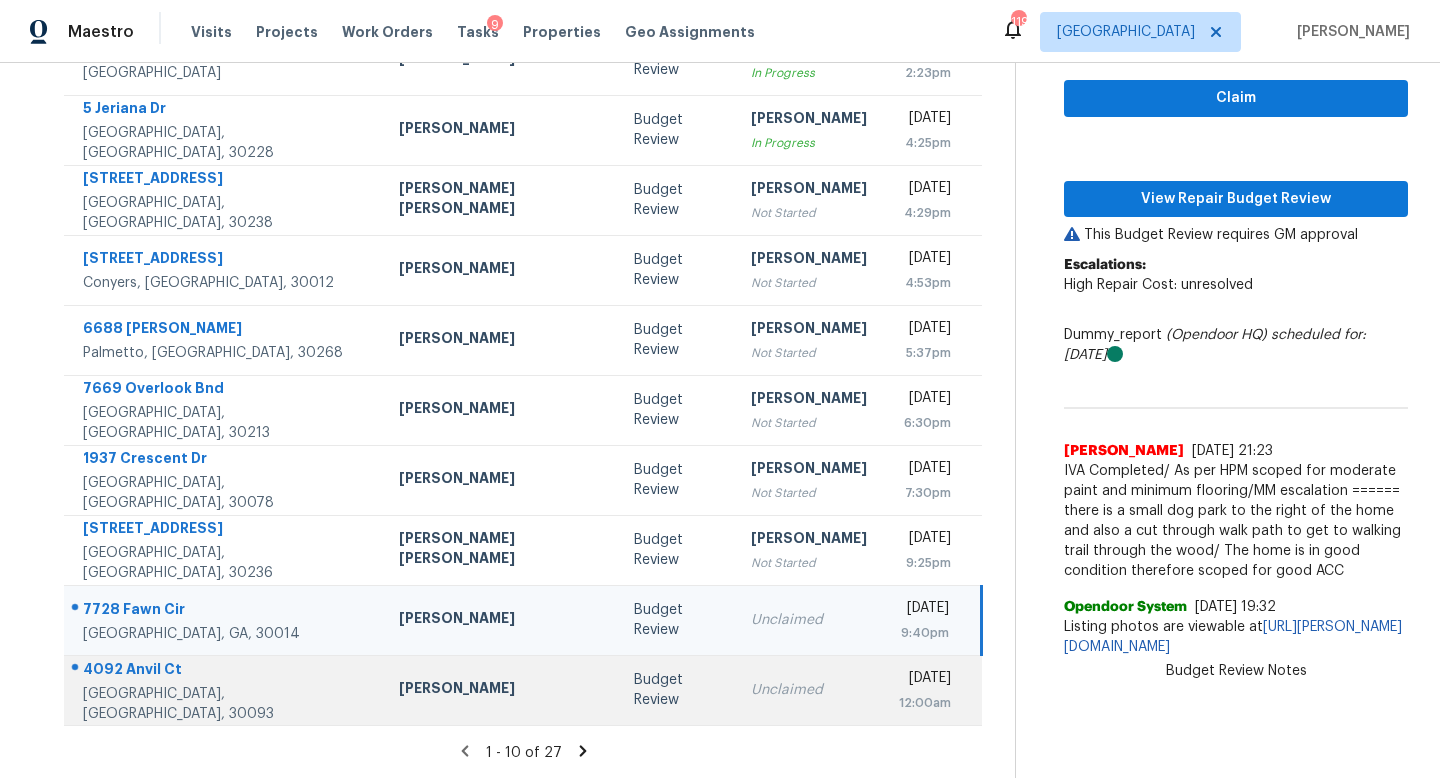 click on "Unclaimed" at bounding box center (809, 690) 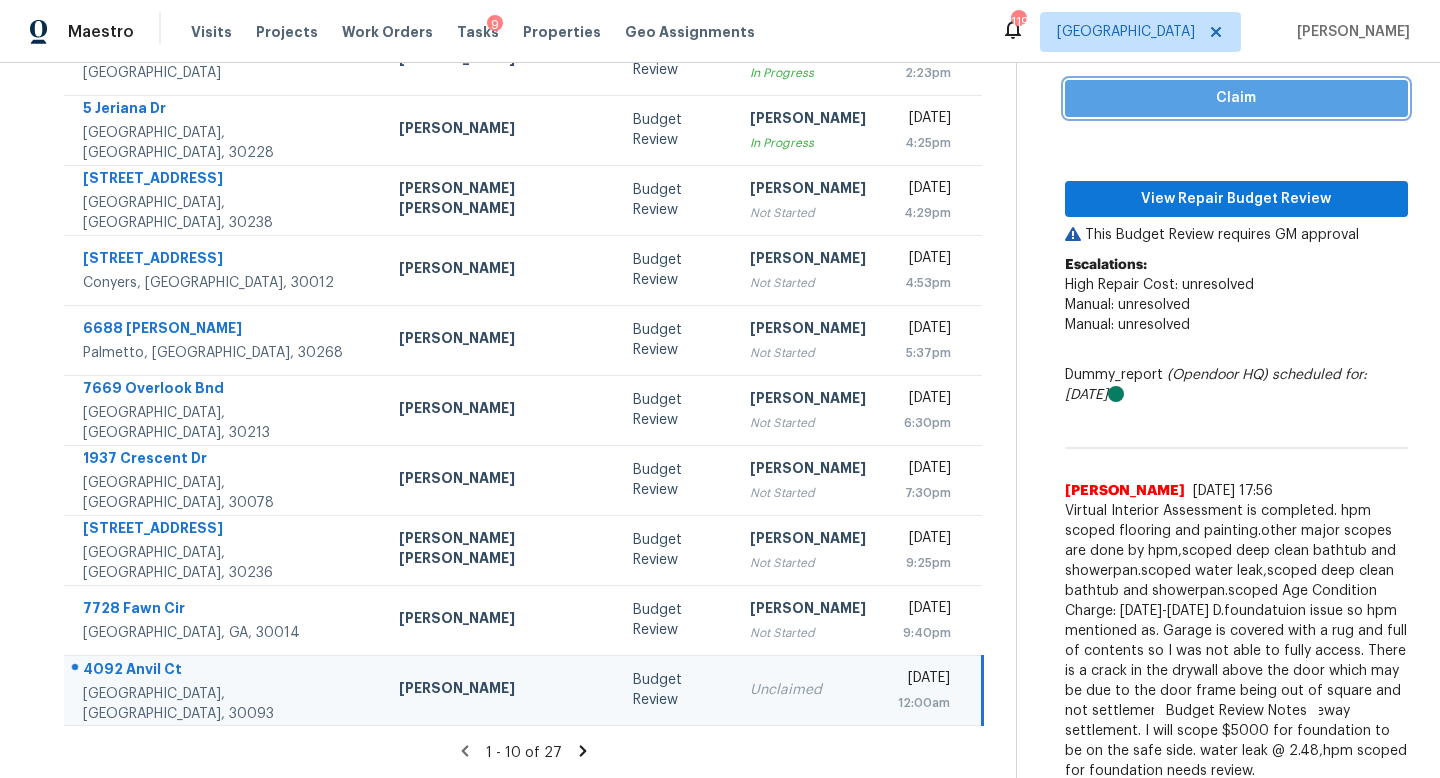 click on "Claim" at bounding box center [1236, 98] 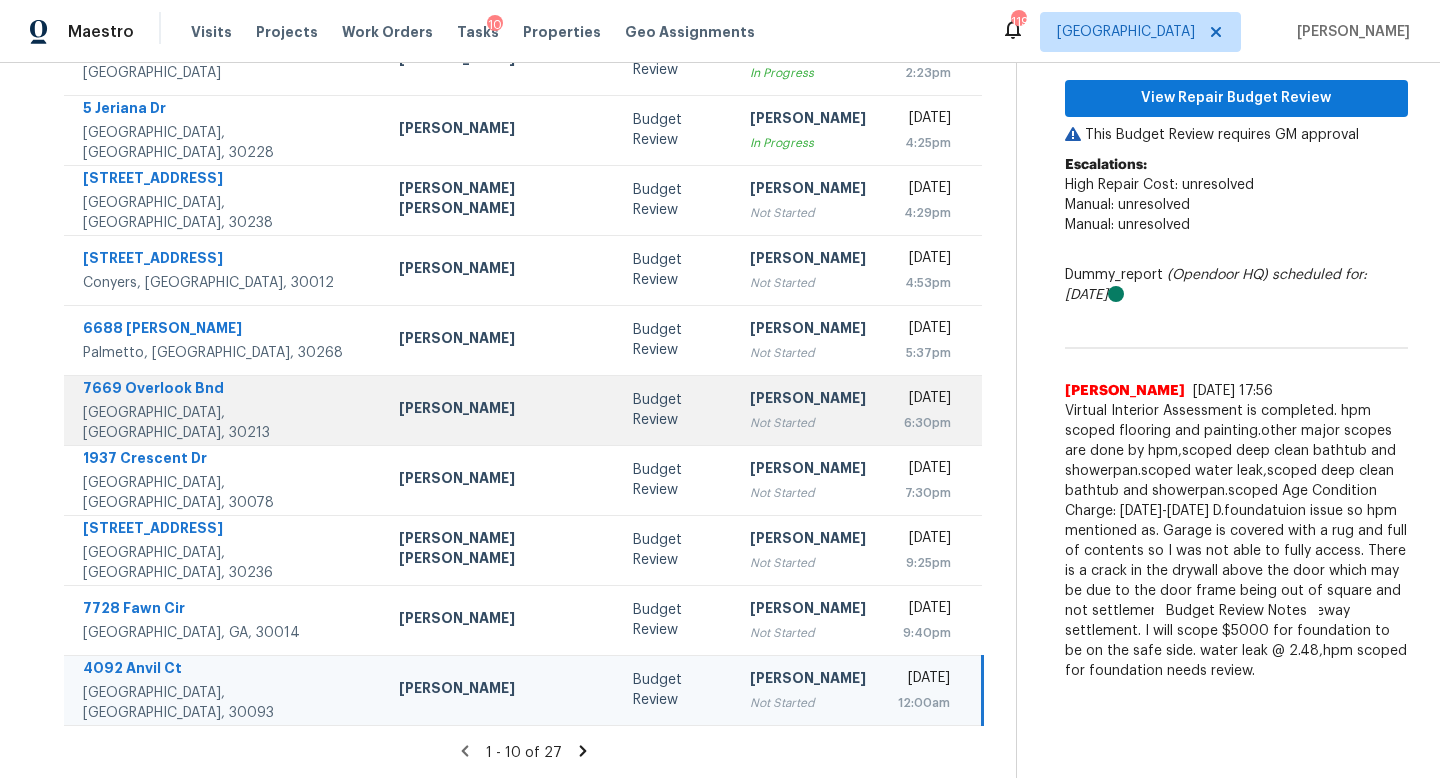 scroll, scrollTop: 0, scrollLeft: 0, axis: both 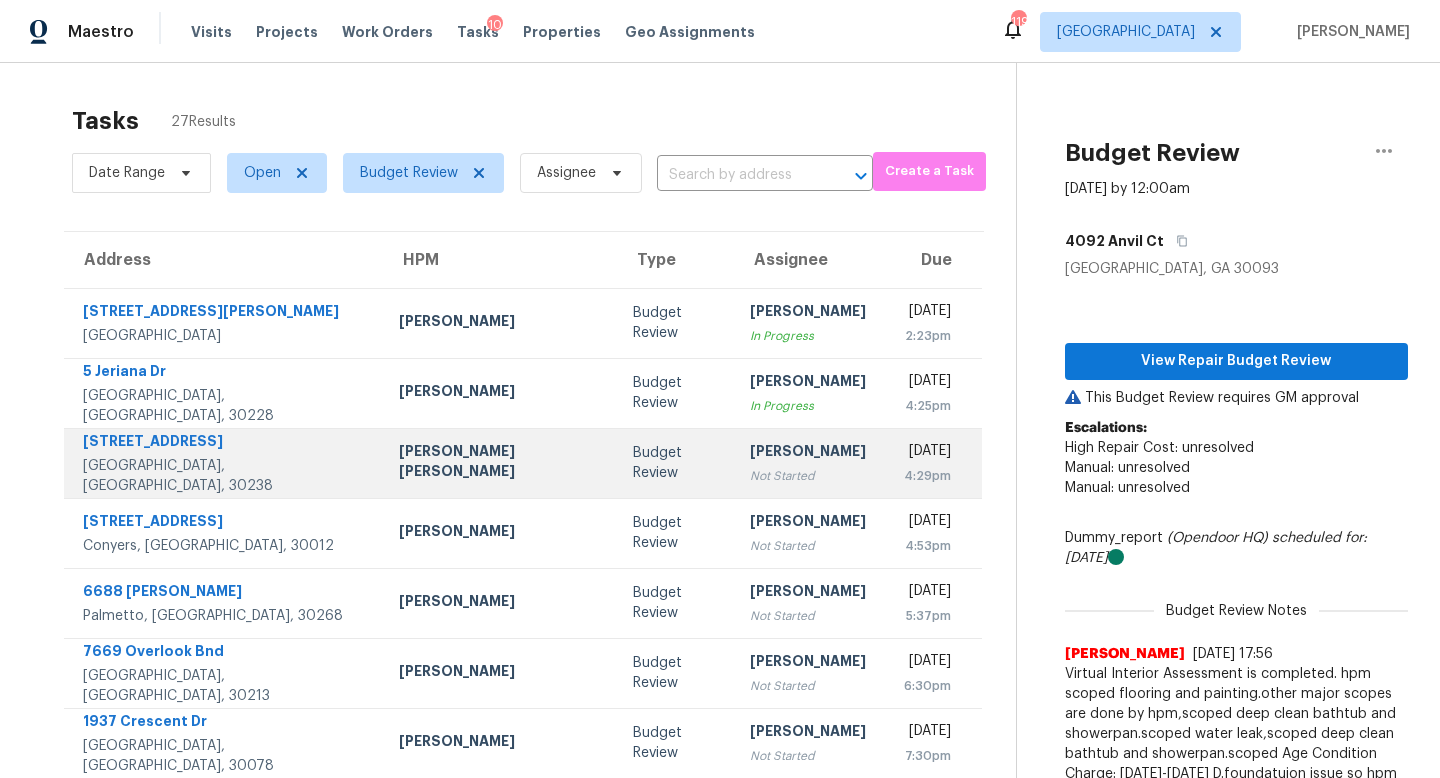 click on "Not Started" at bounding box center [808, 476] 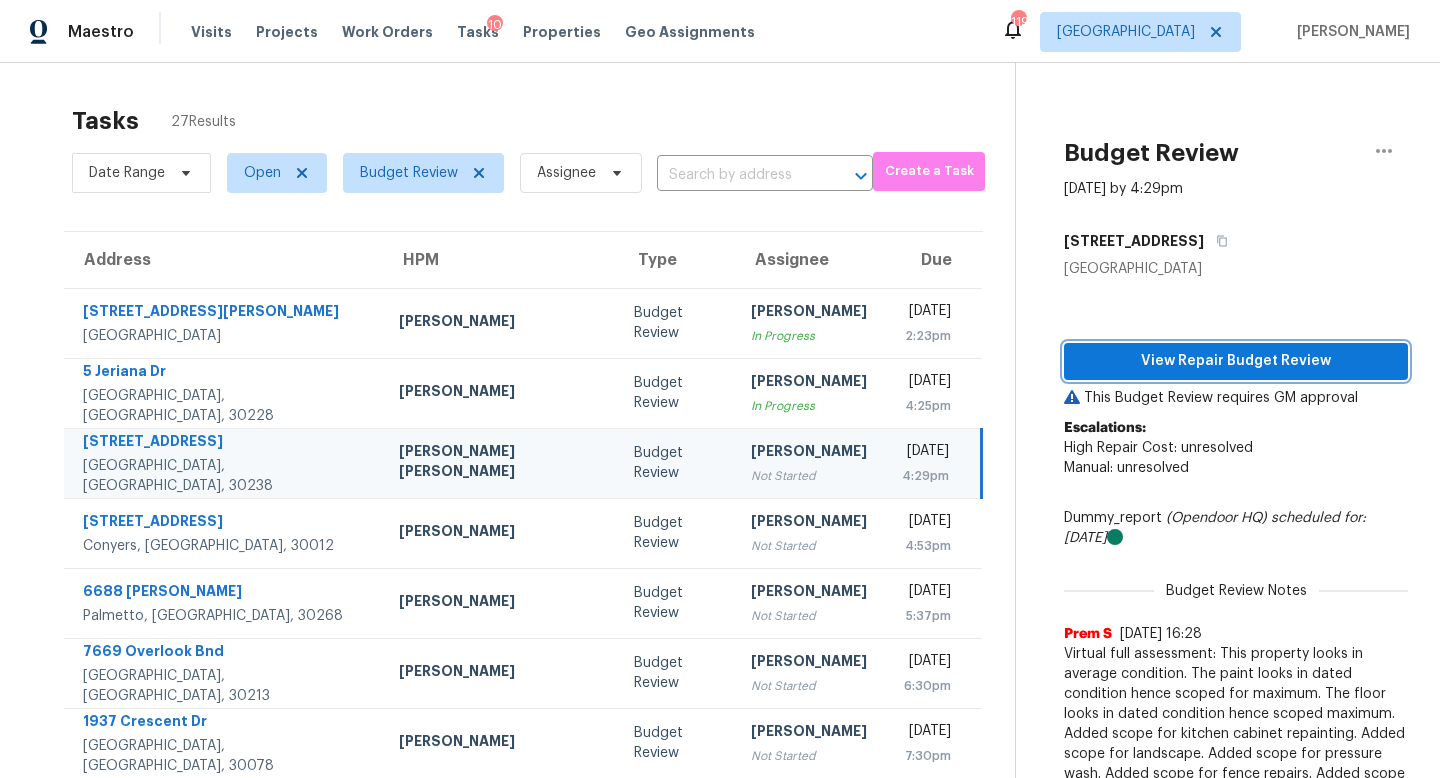 click on "View Repair Budget Review" at bounding box center [1236, 361] 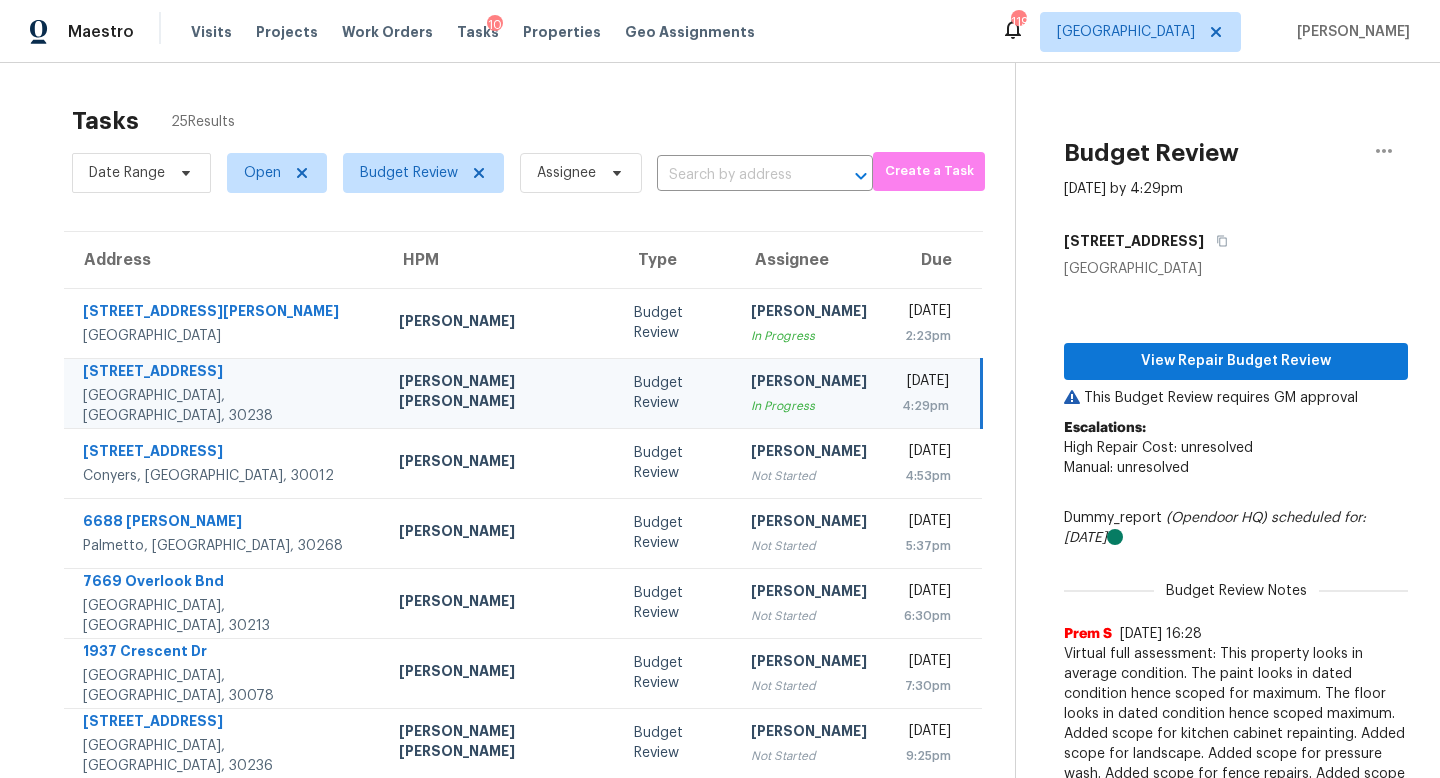 click on "Visits Projects Work Orders Tasks 10 Properties Geo Assignments" at bounding box center (485, 32) 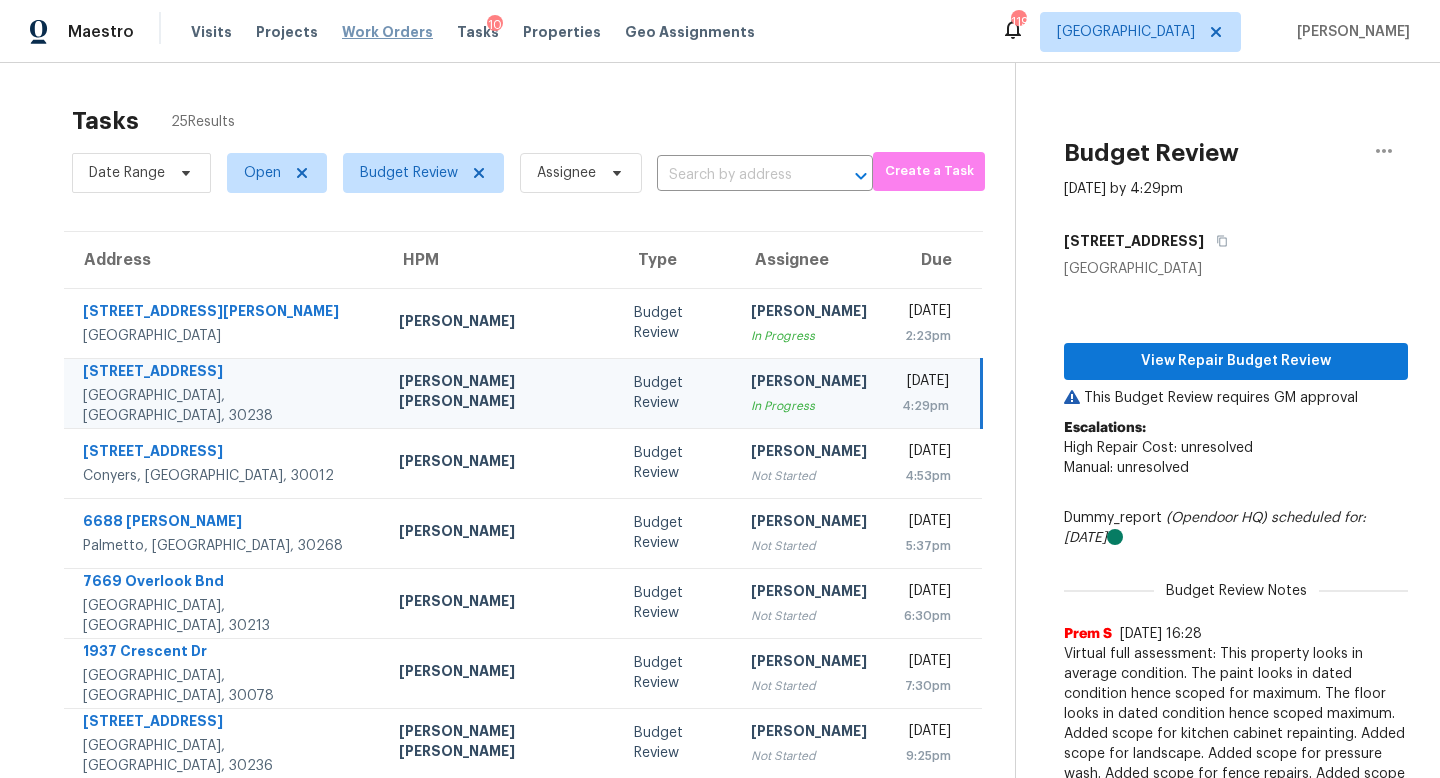 click on "Work Orders" at bounding box center (387, 32) 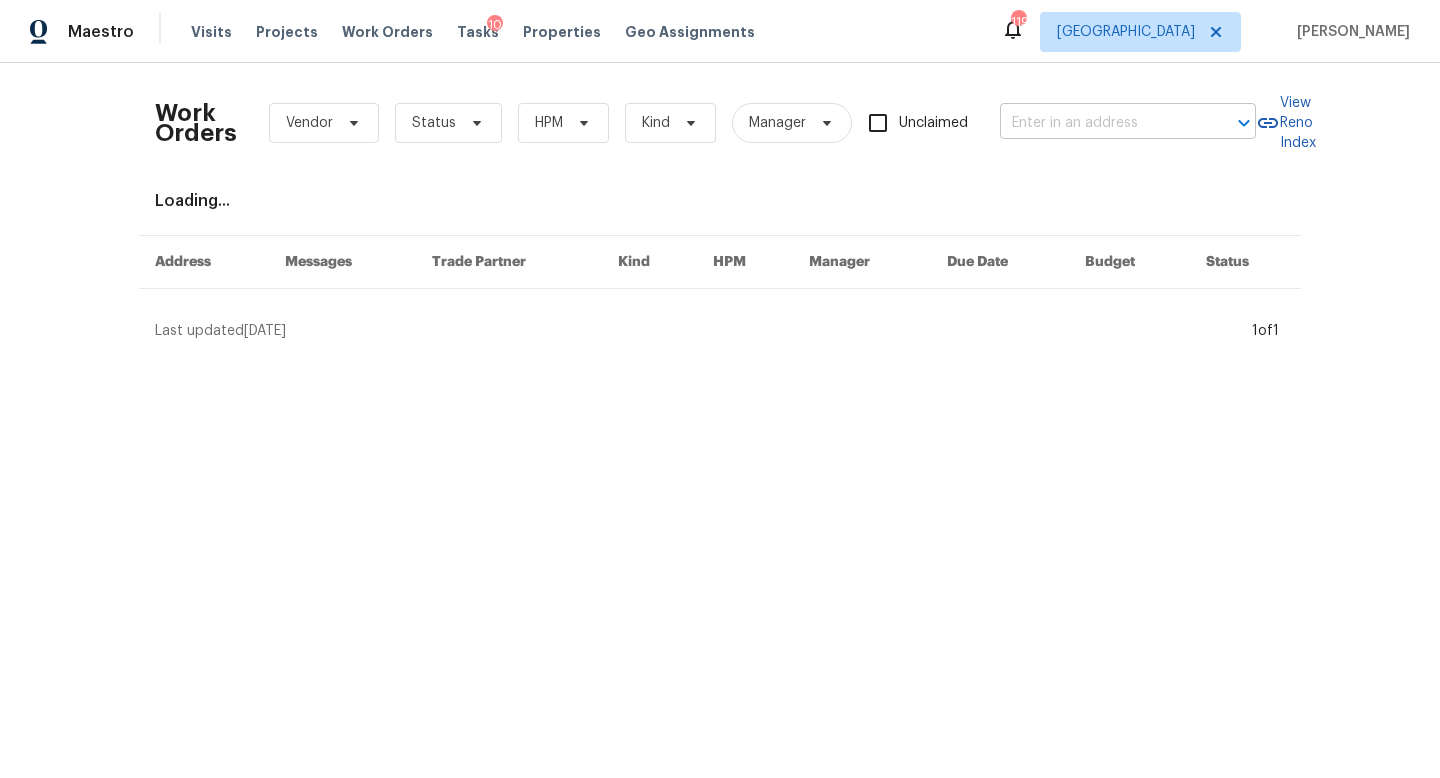 click at bounding box center (1100, 123) 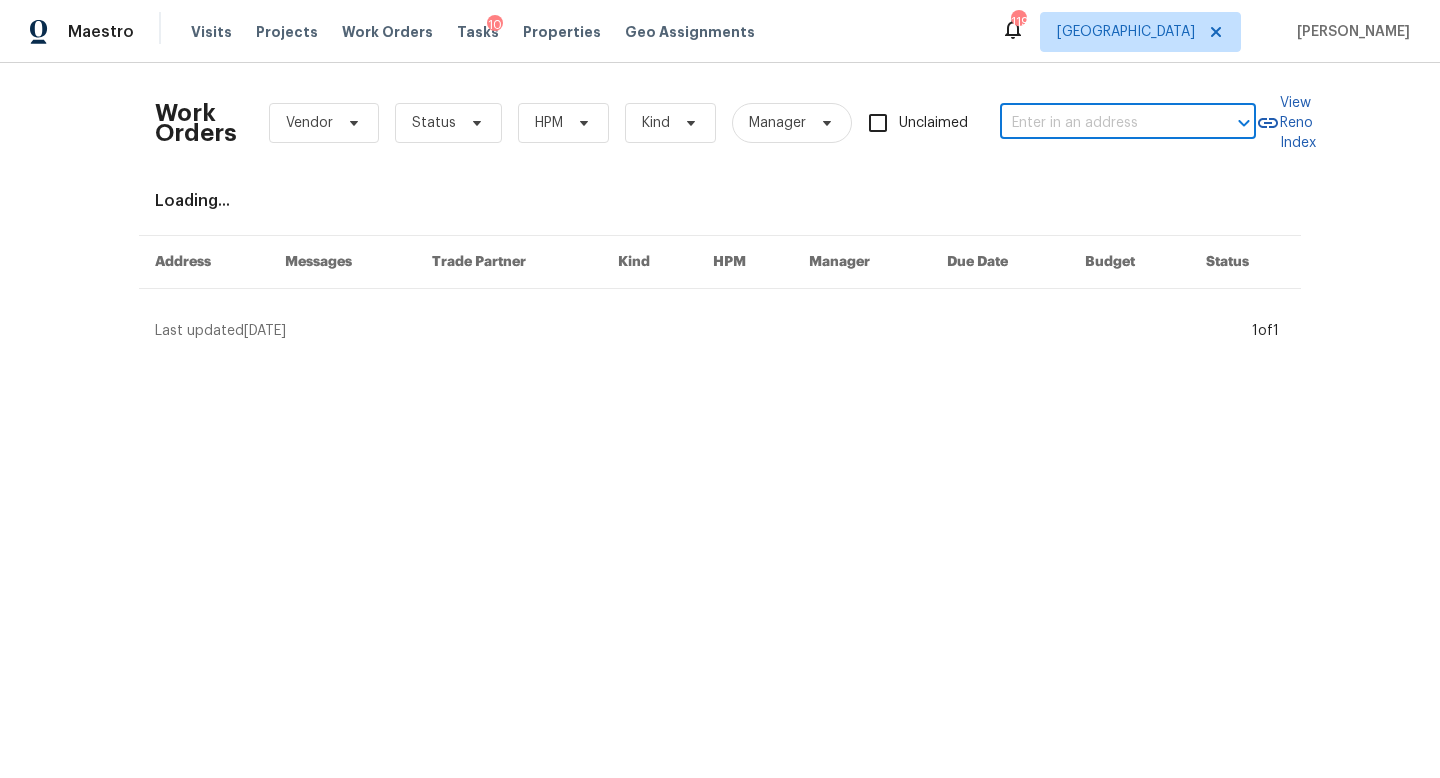 paste on "4726 Alpine Dr SW, Lilburn, GA 30047" 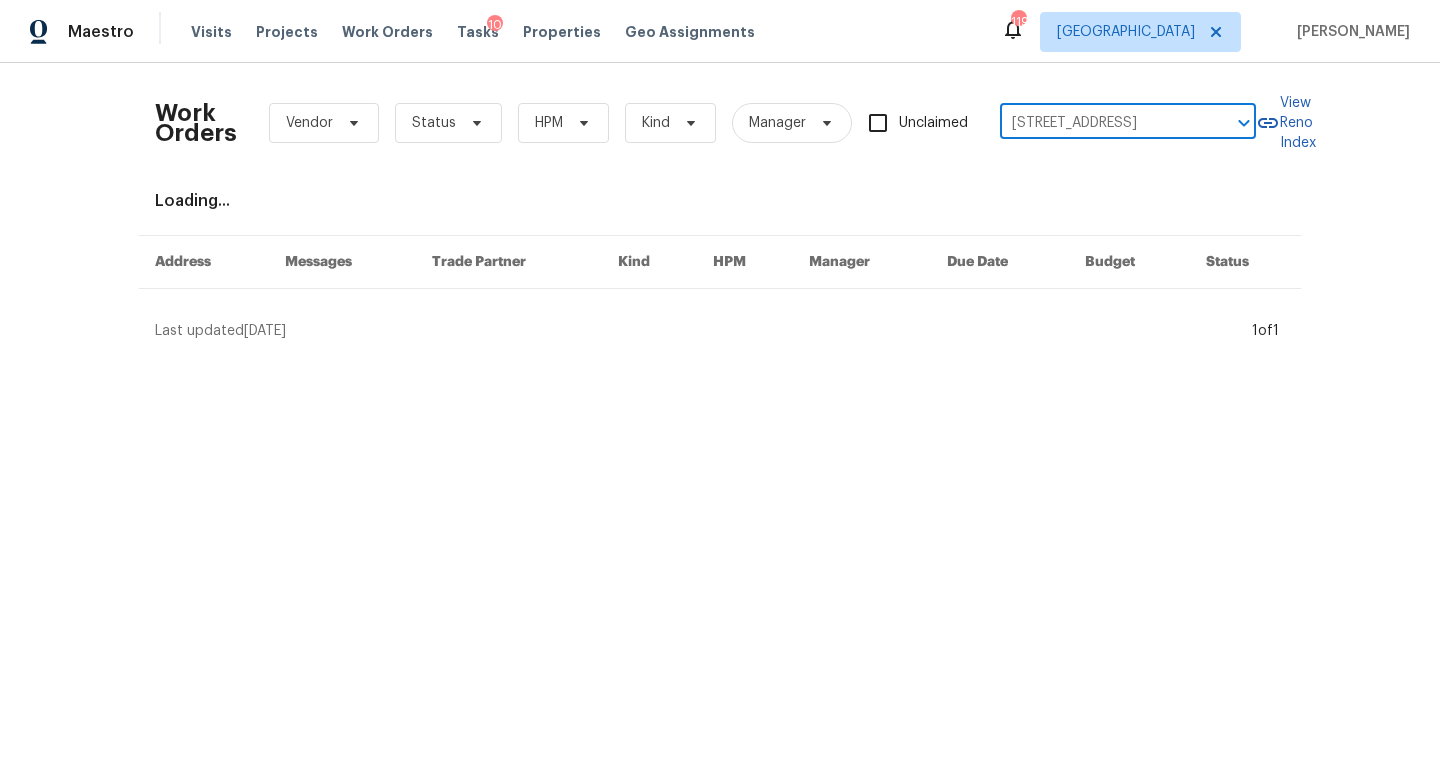 scroll, scrollTop: 0, scrollLeft: 59, axis: horizontal 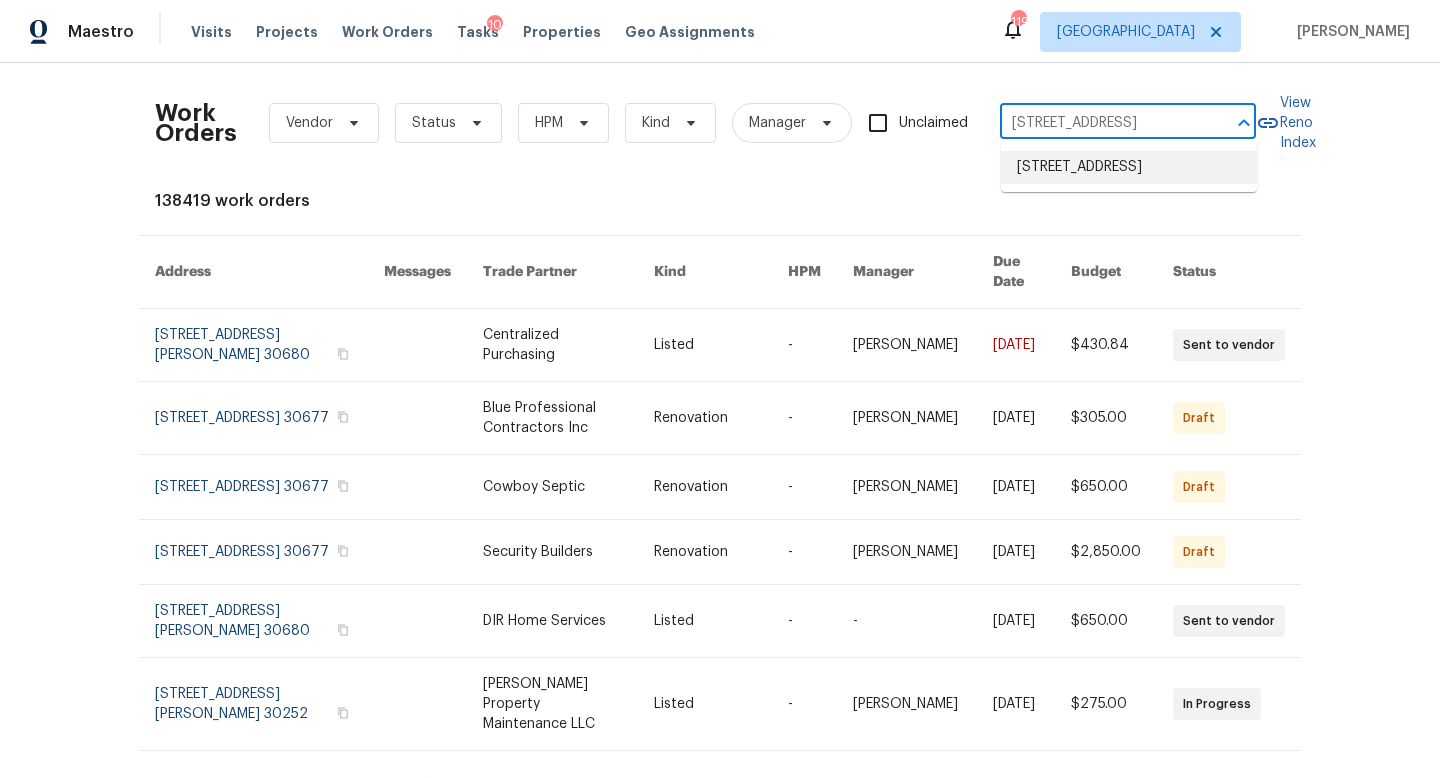 click on "4726 Alpine Dr SW, Lilburn, GA 30047" at bounding box center (1129, 167) 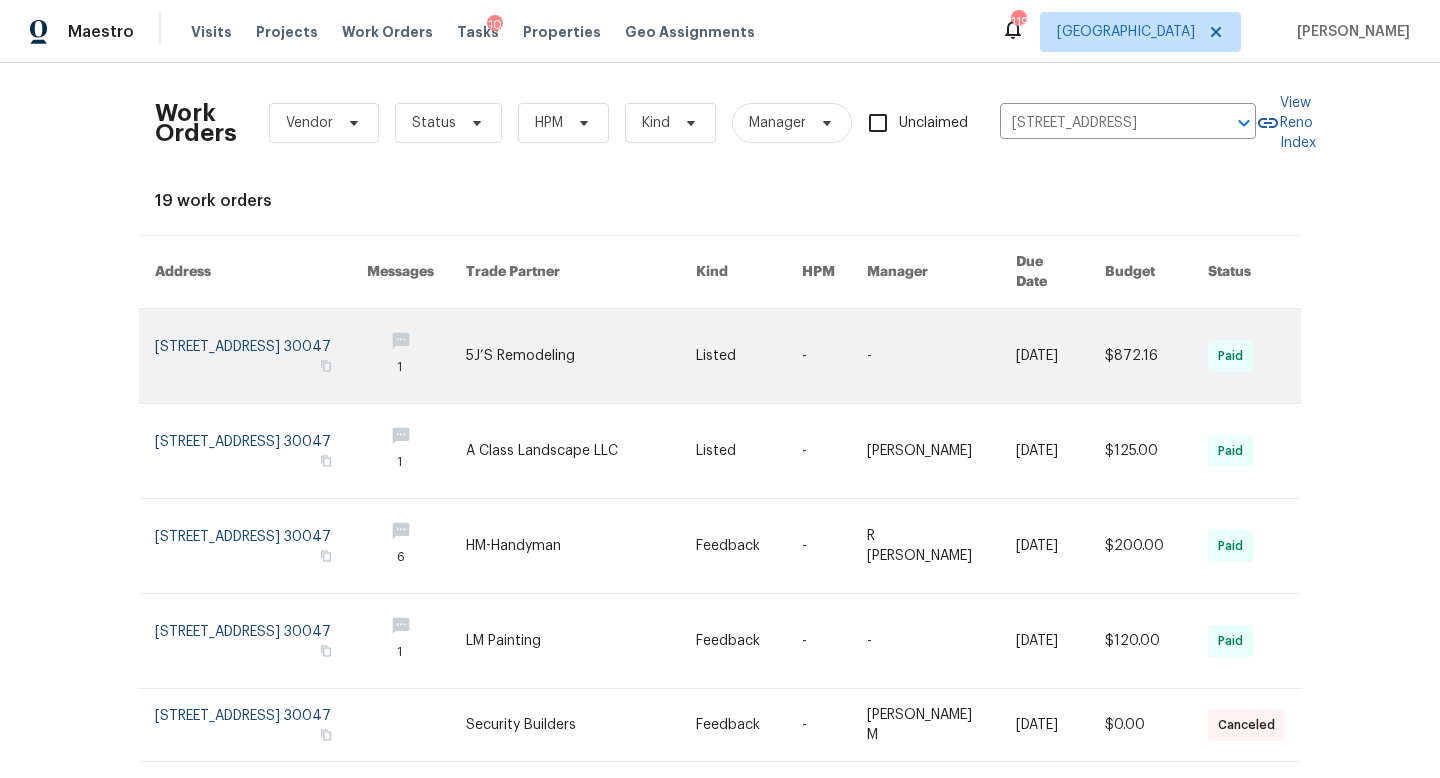 click at bounding box center (261, 356) 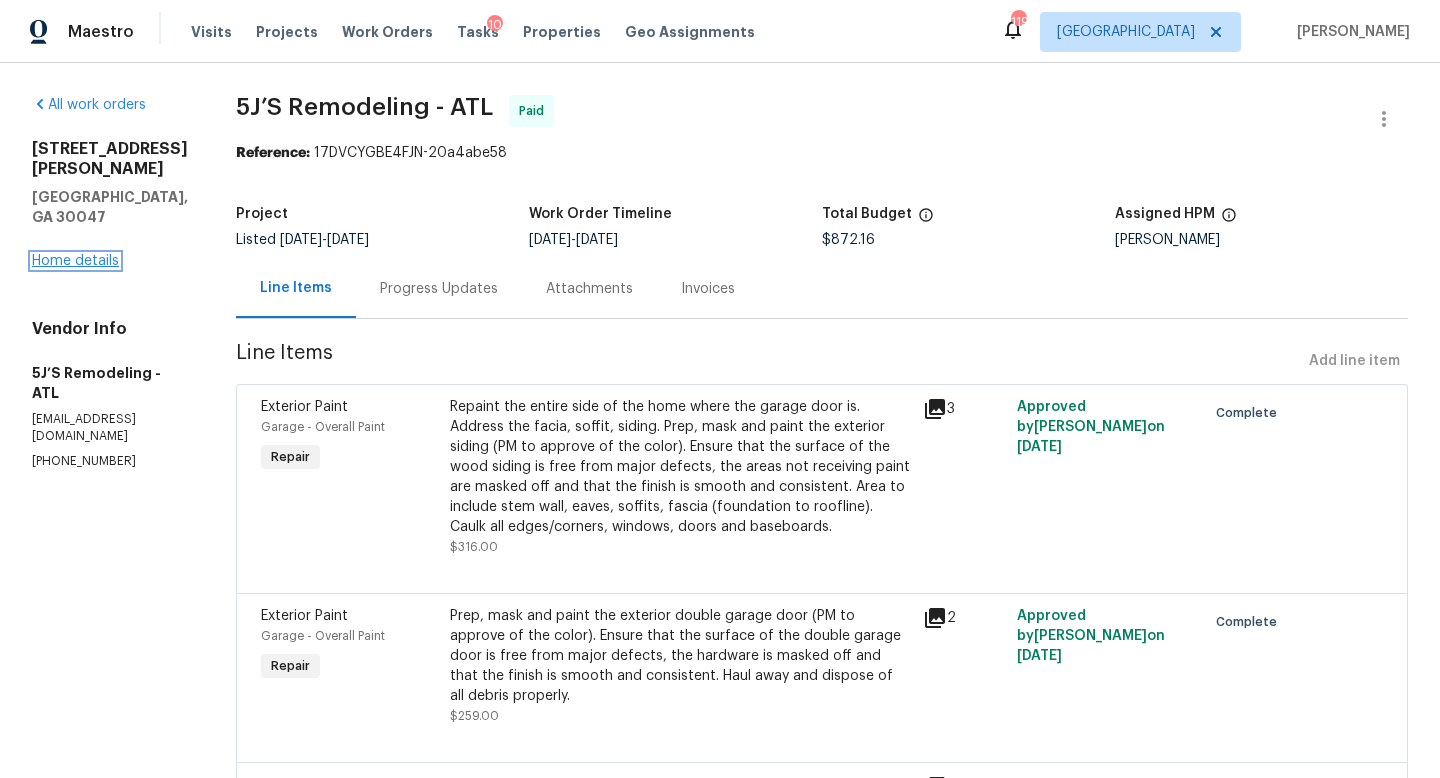 click on "Home details" at bounding box center (75, 261) 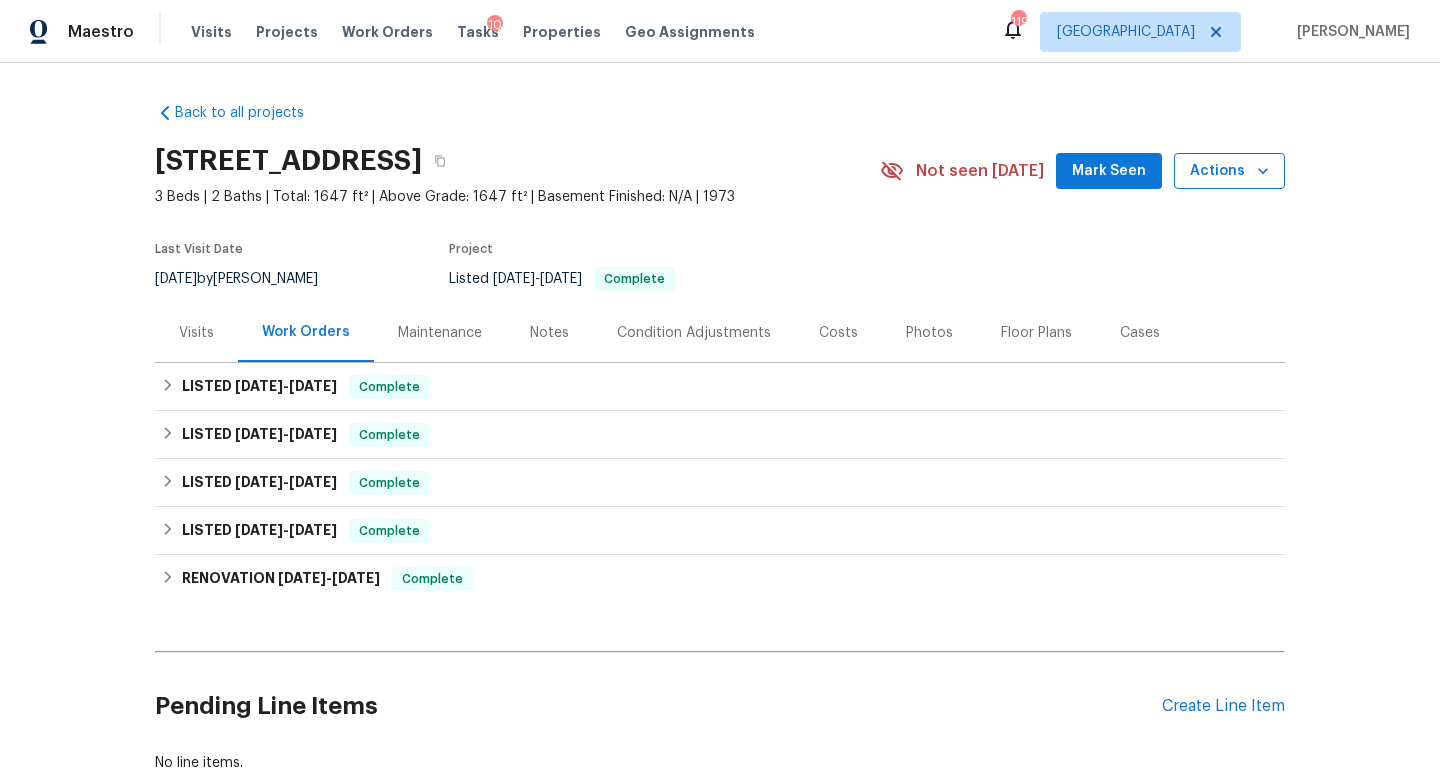 click on "Actions" at bounding box center (1229, 171) 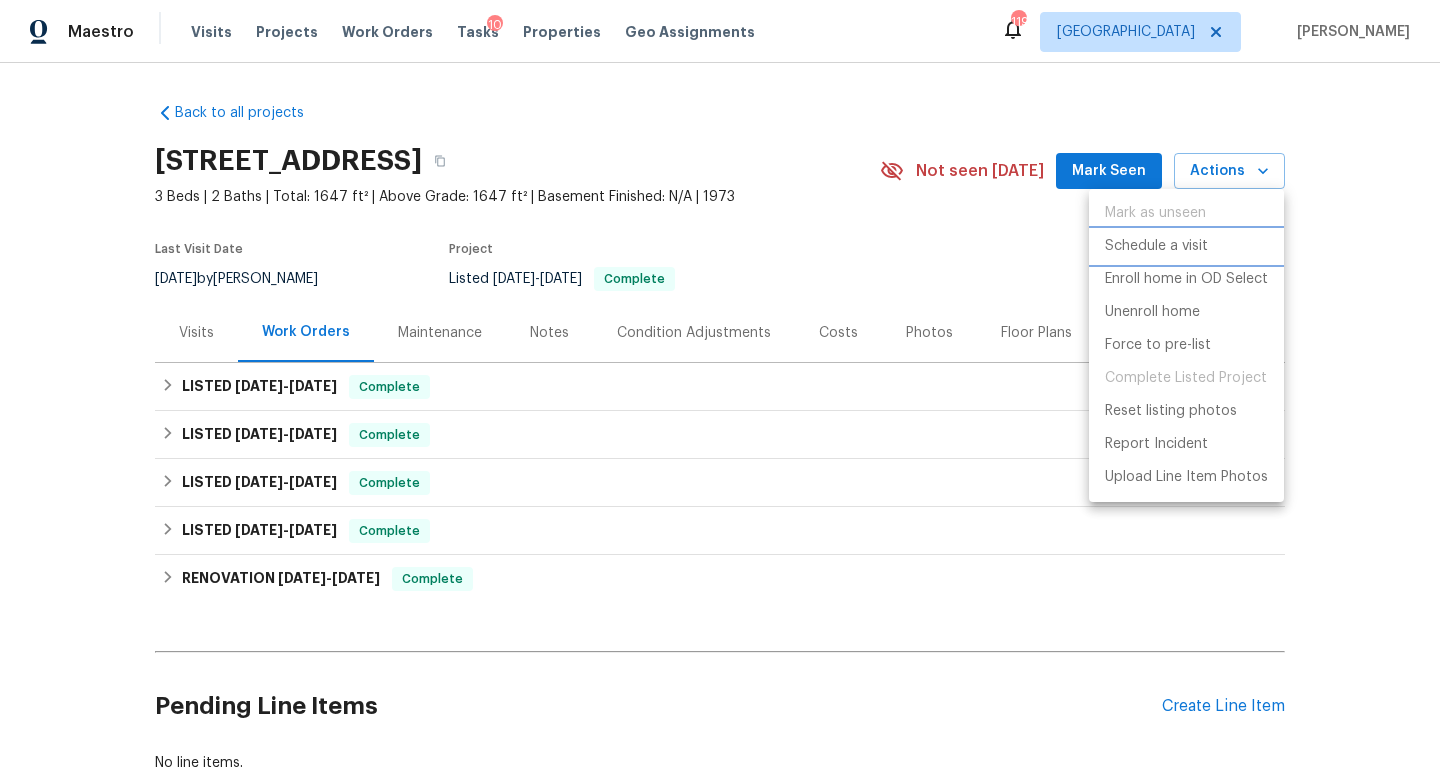 click on "Schedule a visit" at bounding box center [1156, 246] 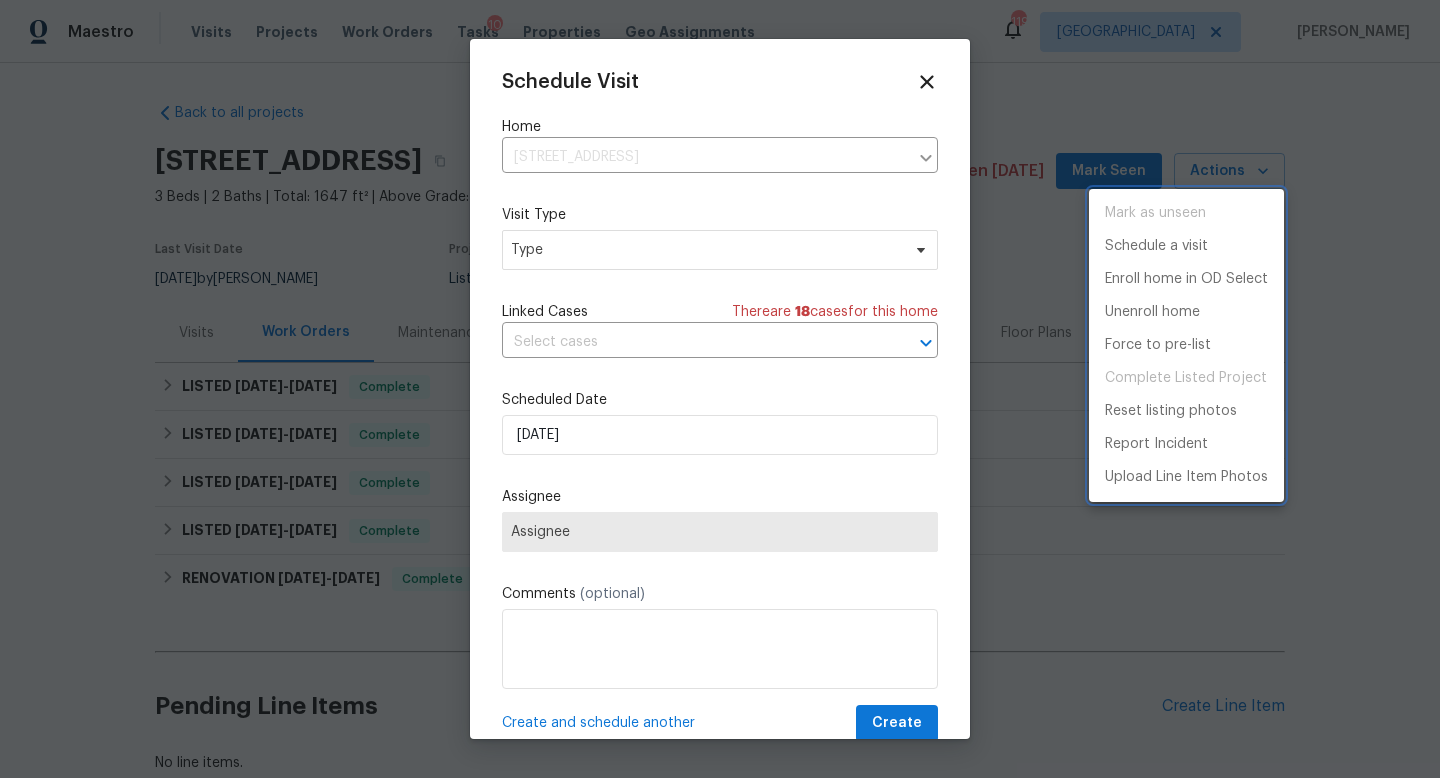 click at bounding box center (720, 389) 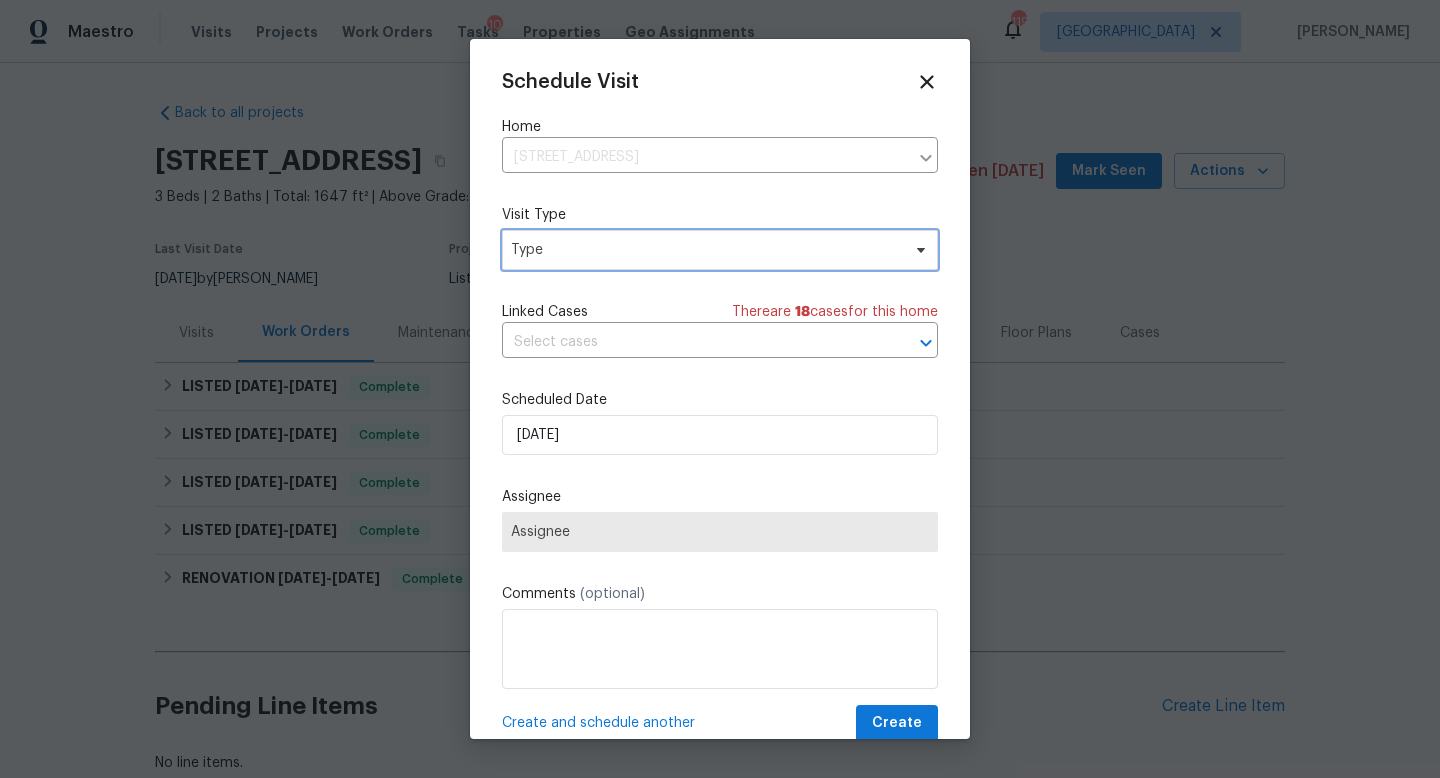click on "Type" at bounding box center [705, 250] 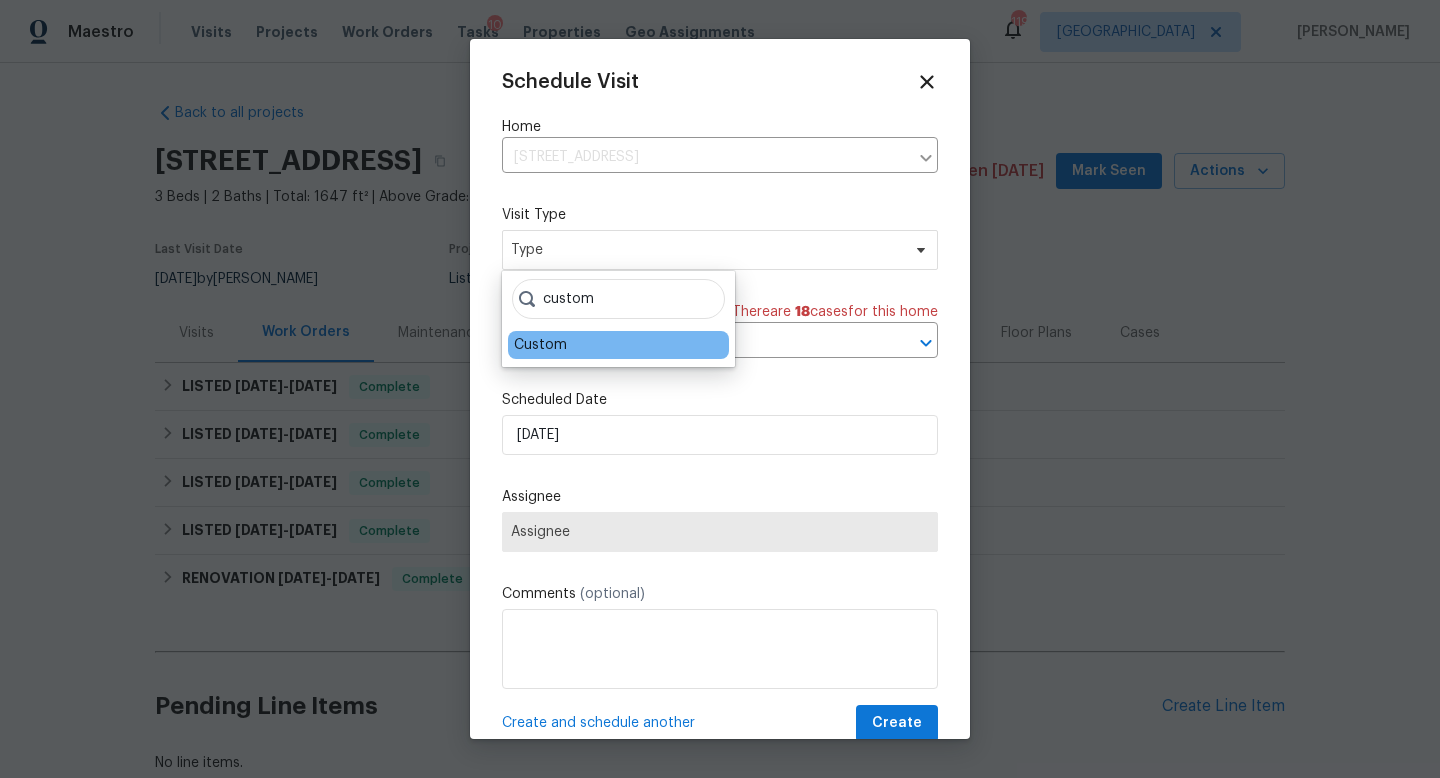 type on "custom" 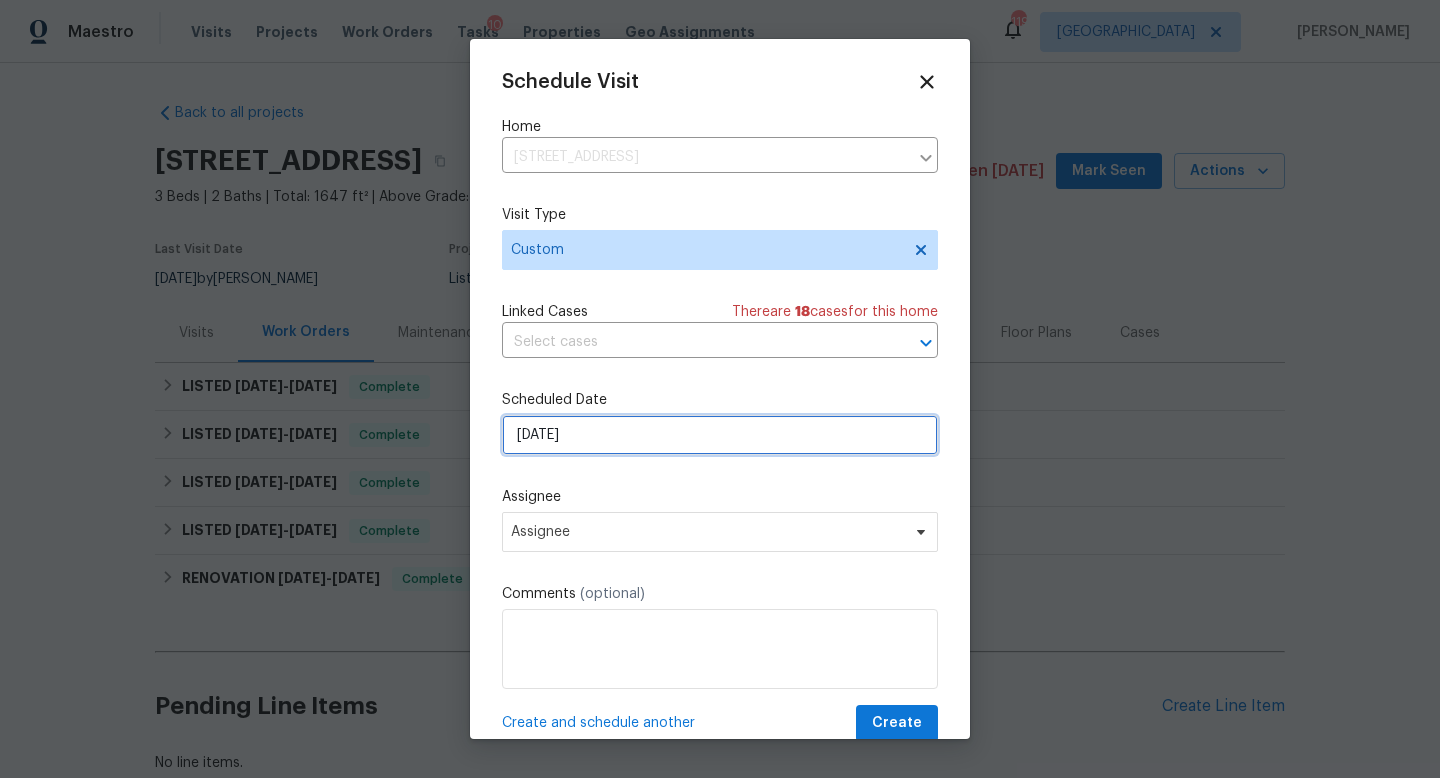 click on "[DATE]" at bounding box center (720, 435) 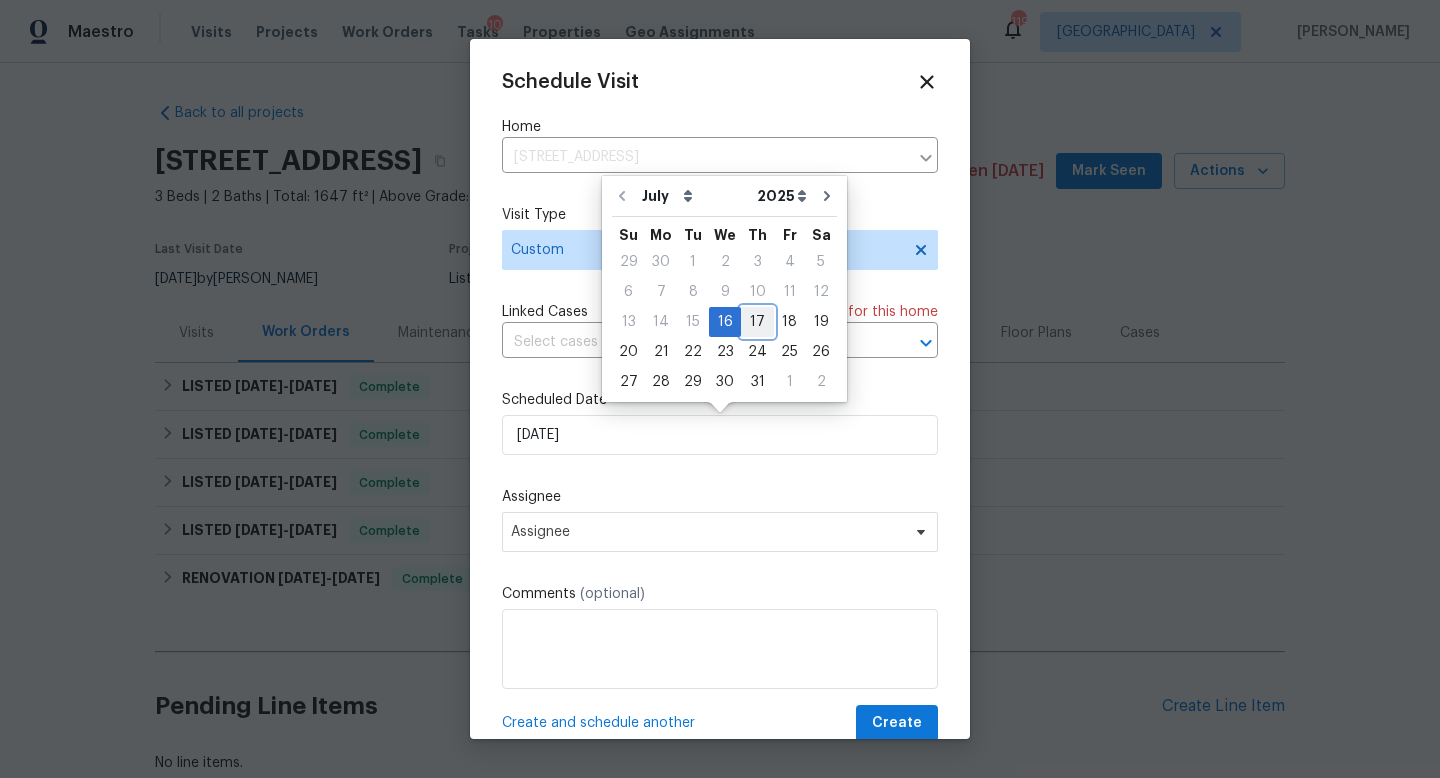 click on "17" at bounding box center (757, 322) 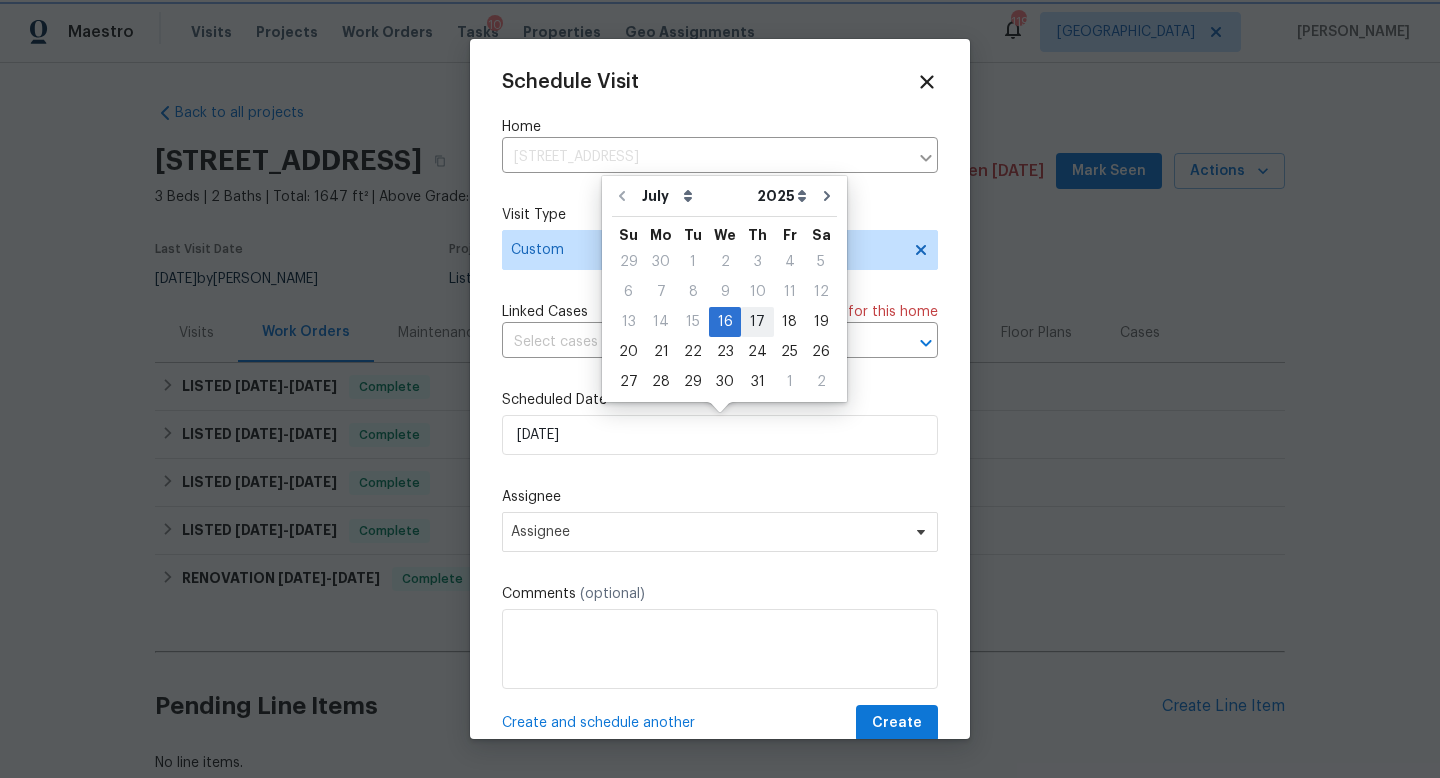 type on "7/17/2025" 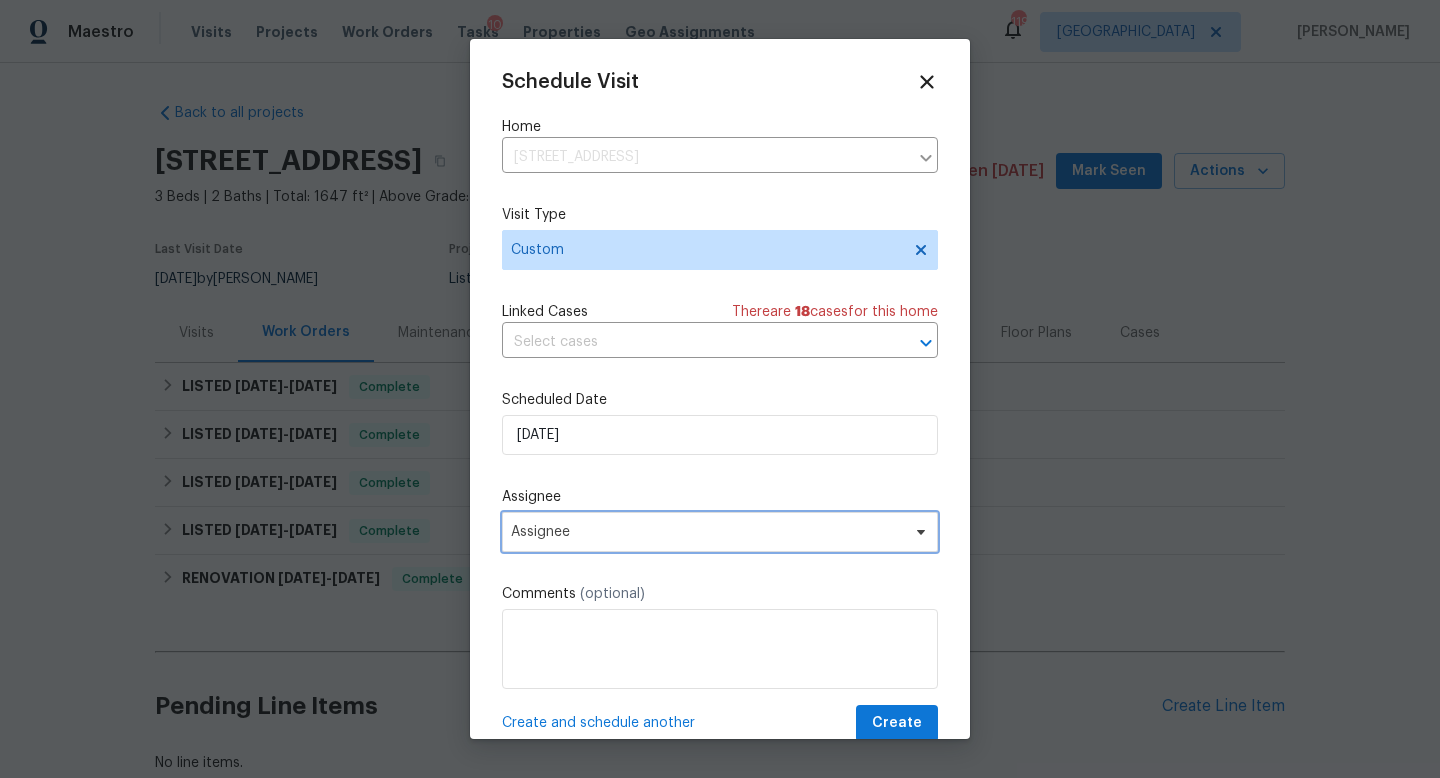 click on "Assignee" at bounding box center (707, 532) 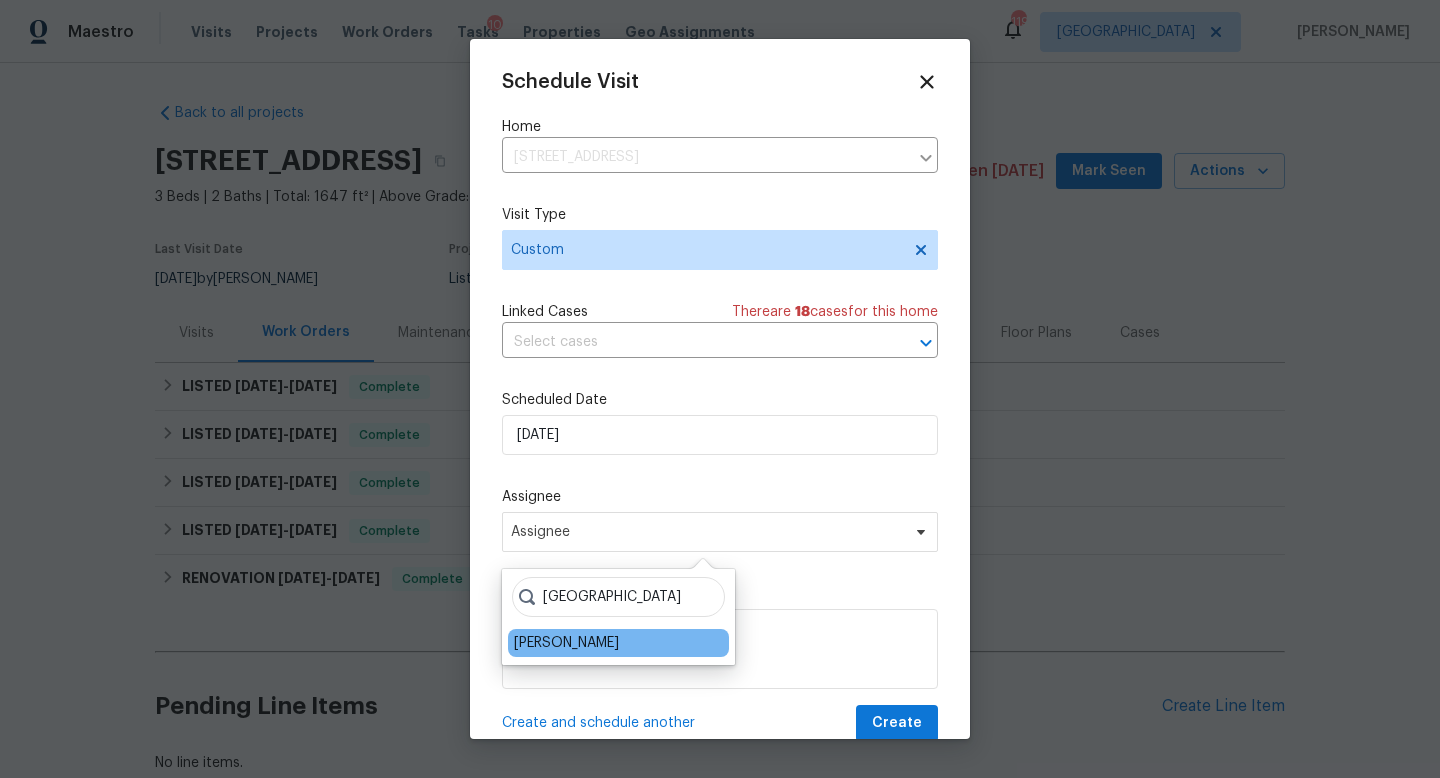 type on "durham" 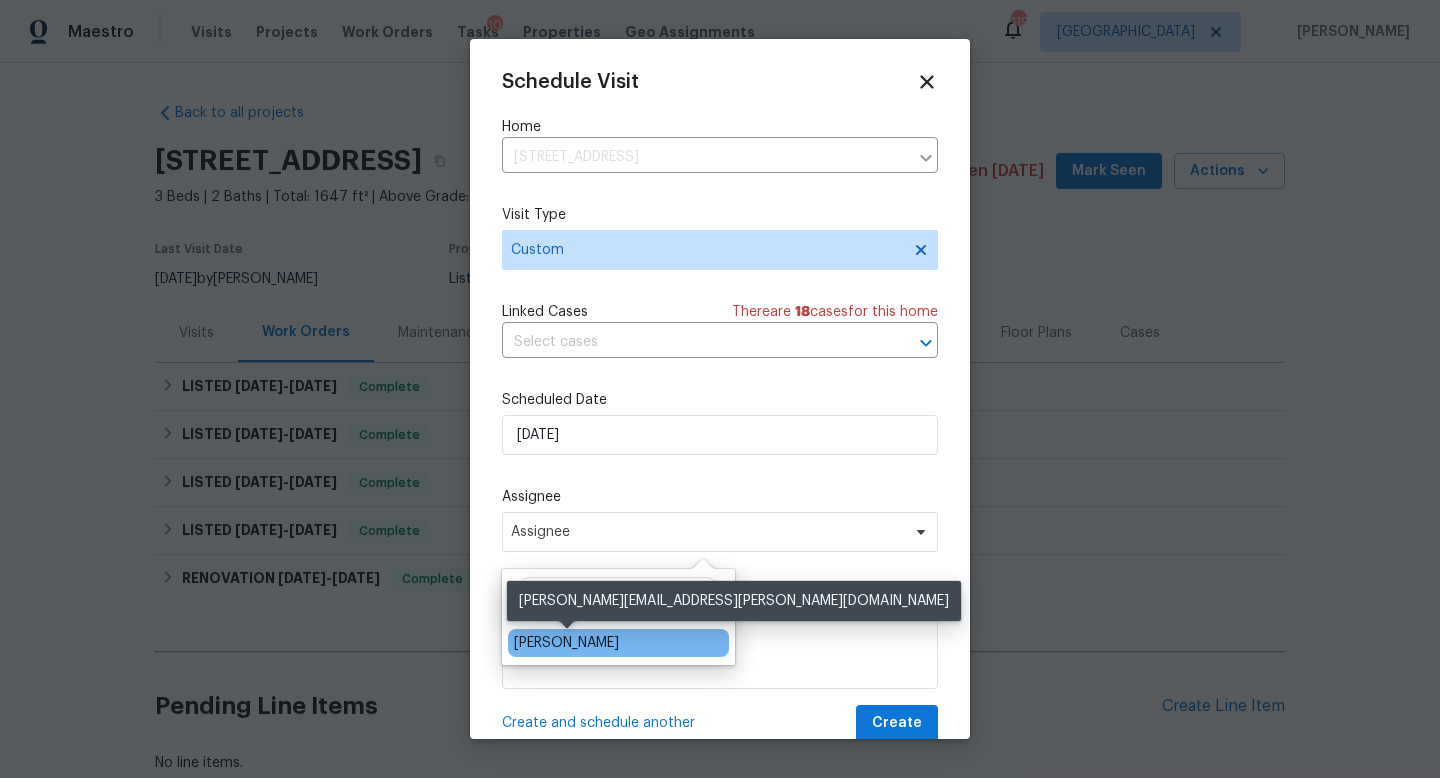 click on "[PERSON_NAME]" at bounding box center [566, 643] 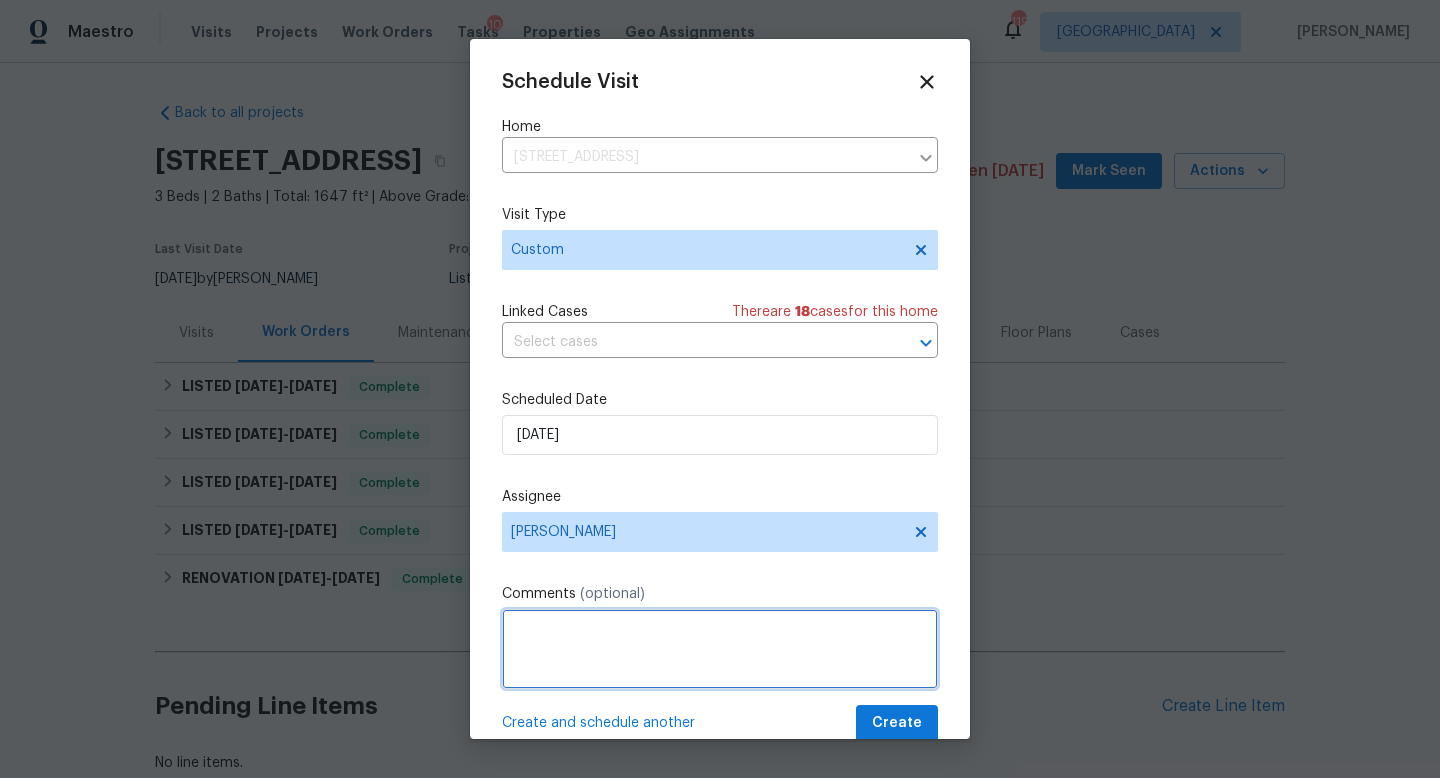 click at bounding box center (720, 649) 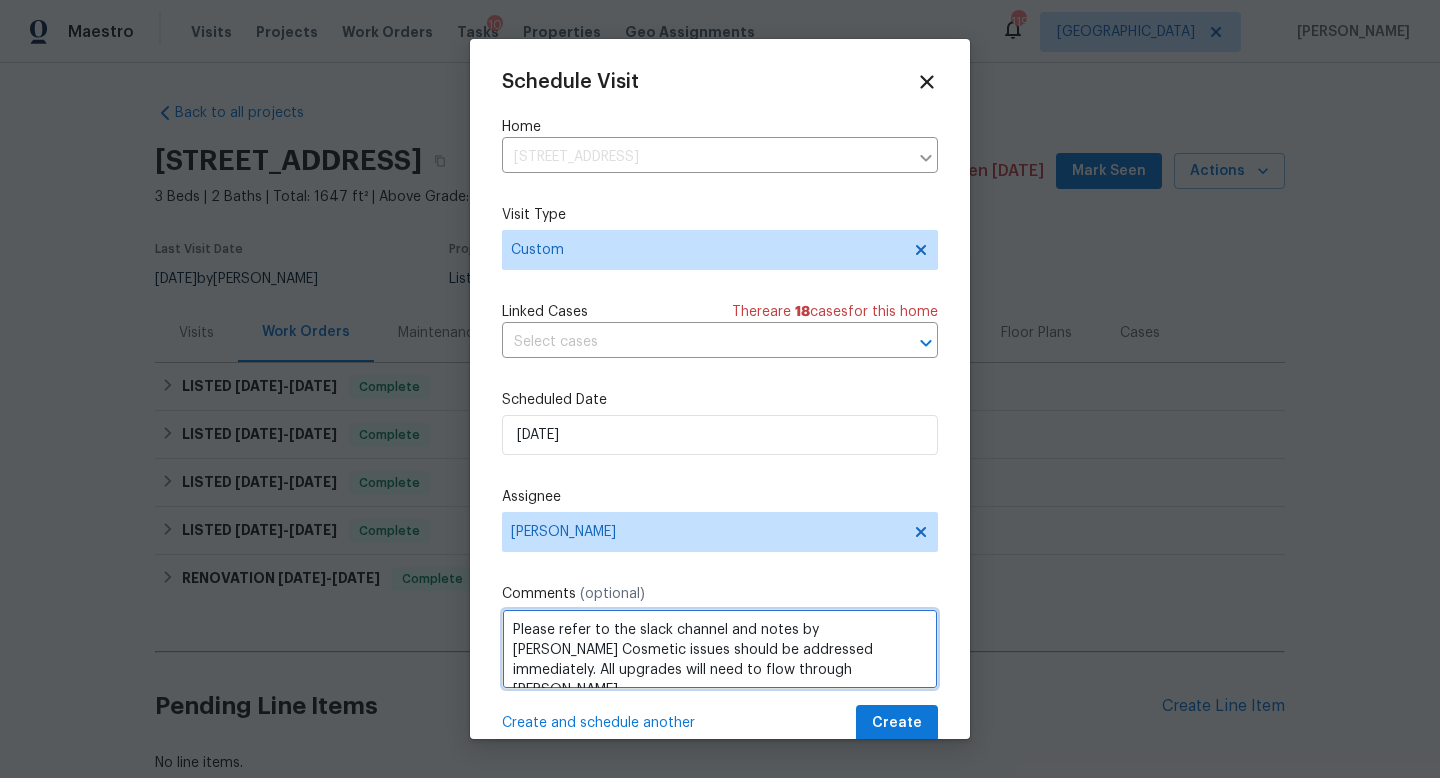 type on "Please refer to the slack channel and notes by Ashley B. Cosmetic issues should be addressed immediately. All upgrades will need to flow through Ashley." 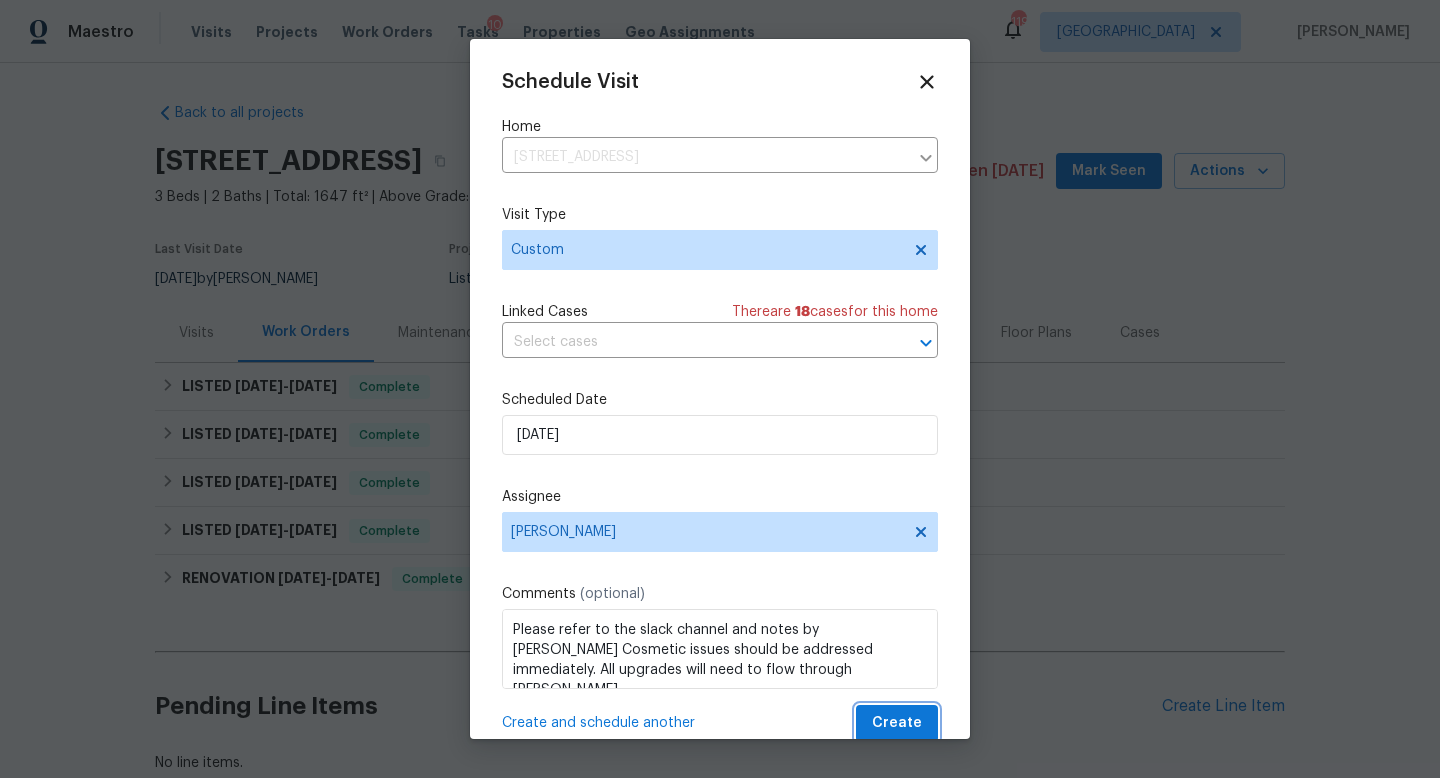 click on "Create" at bounding box center (897, 723) 